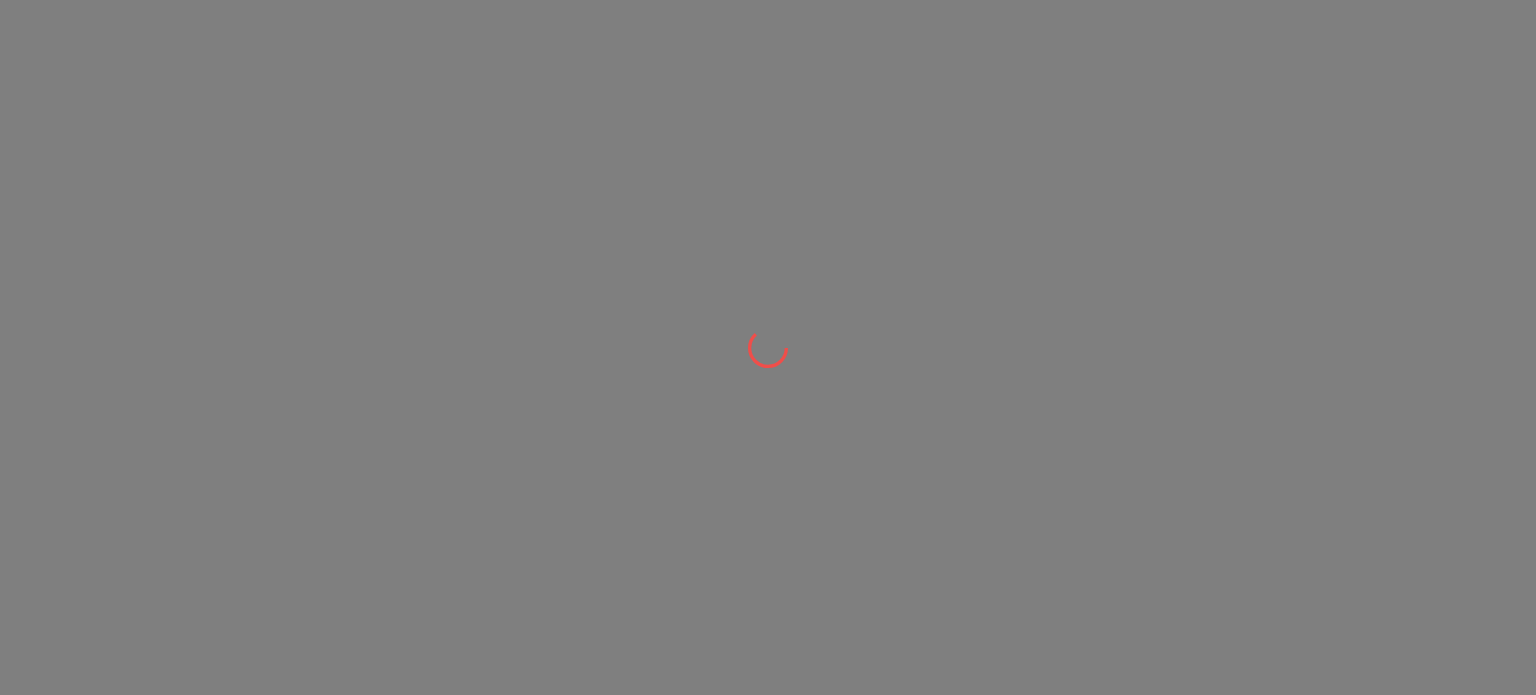 scroll, scrollTop: 0, scrollLeft: 0, axis: both 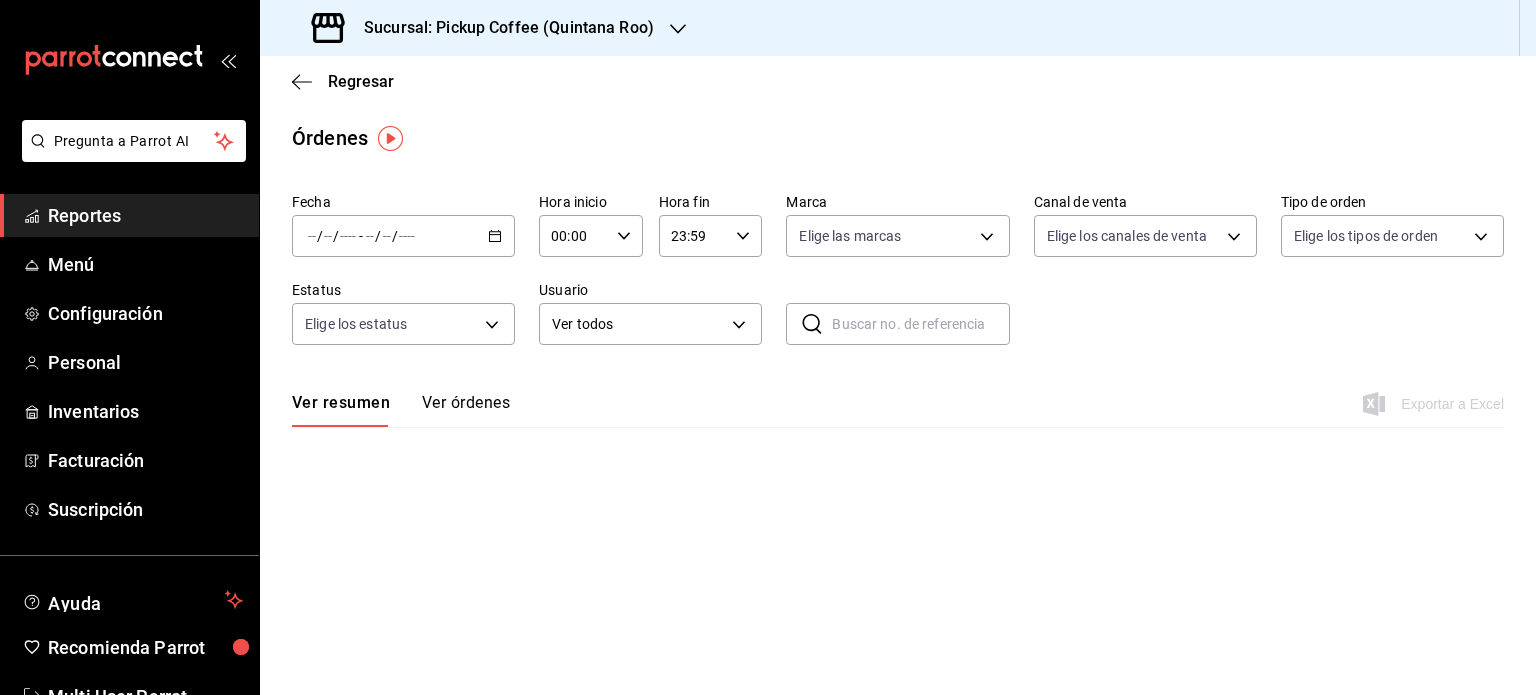 click on "Reportes" at bounding box center [145, 215] 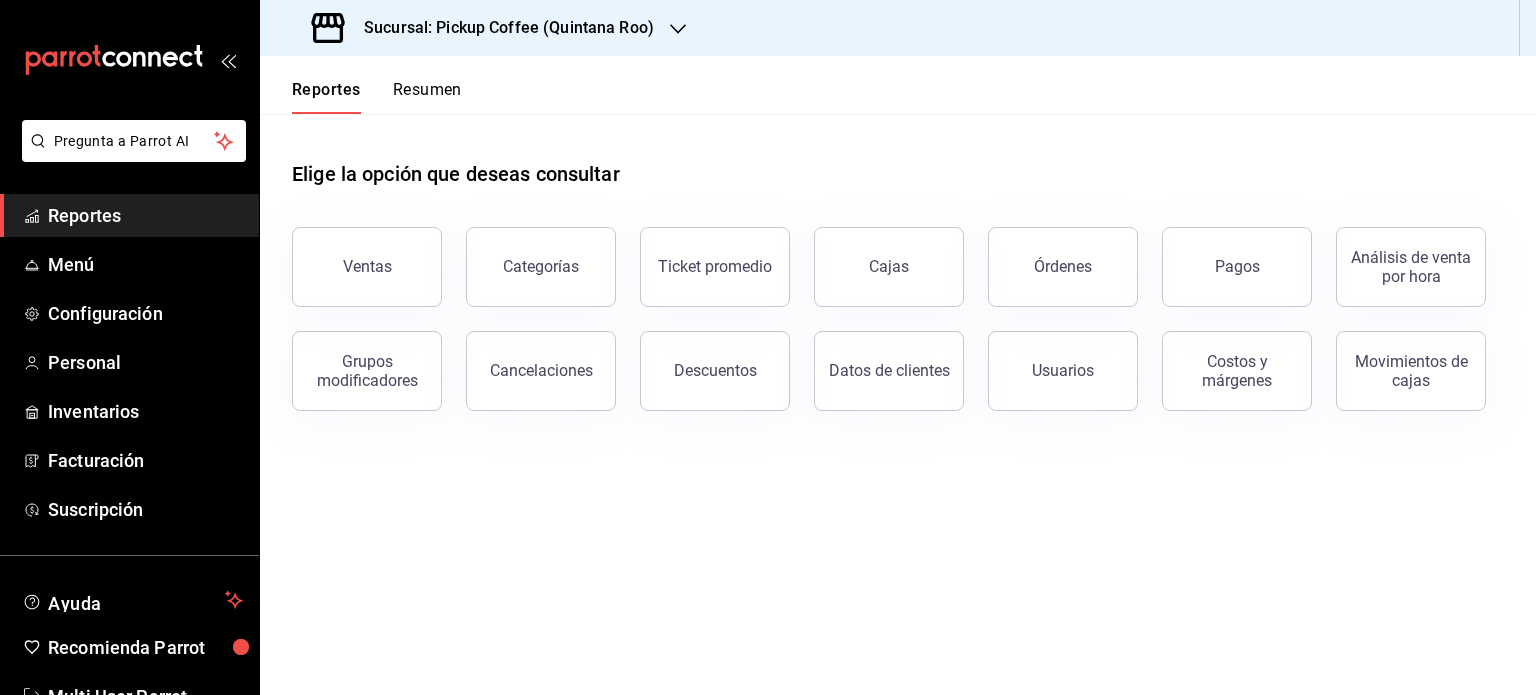 click on "Resumen" at bounding box center [427, 97] 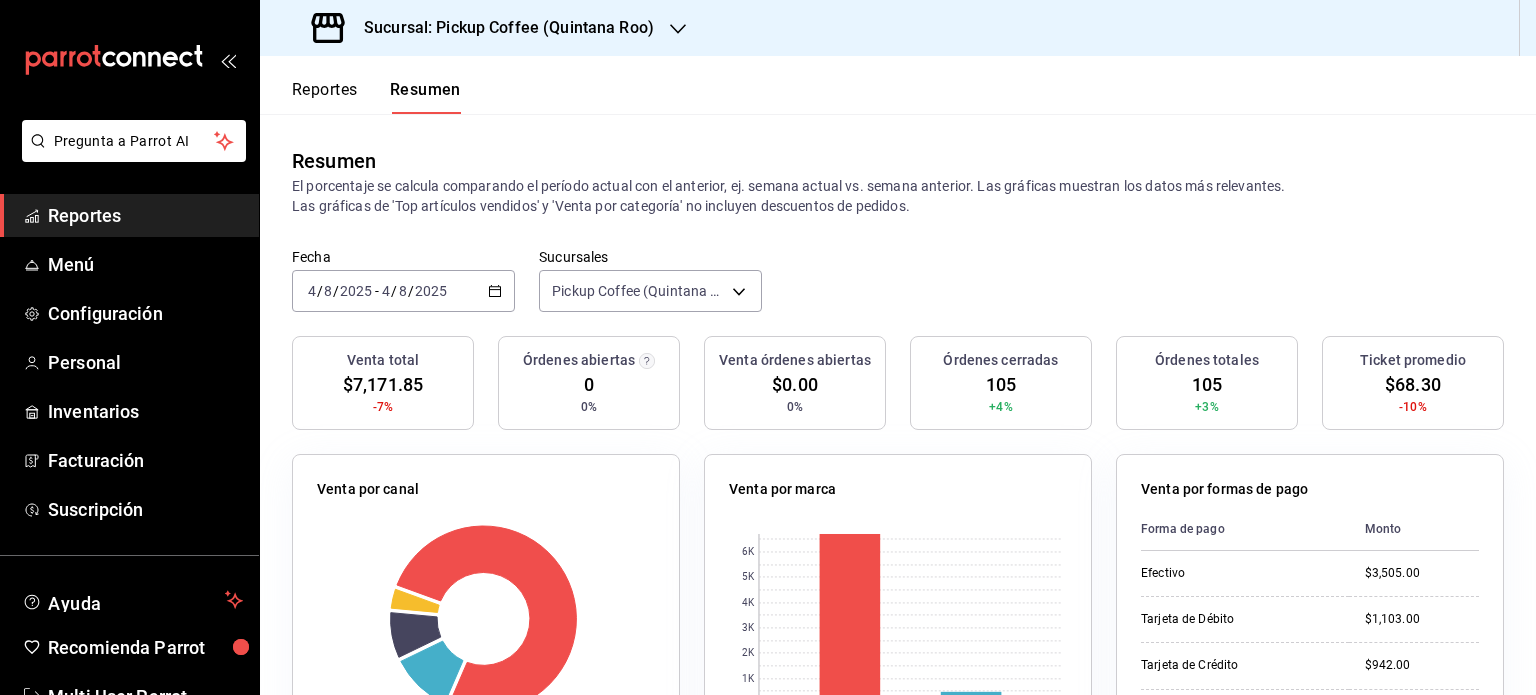 click 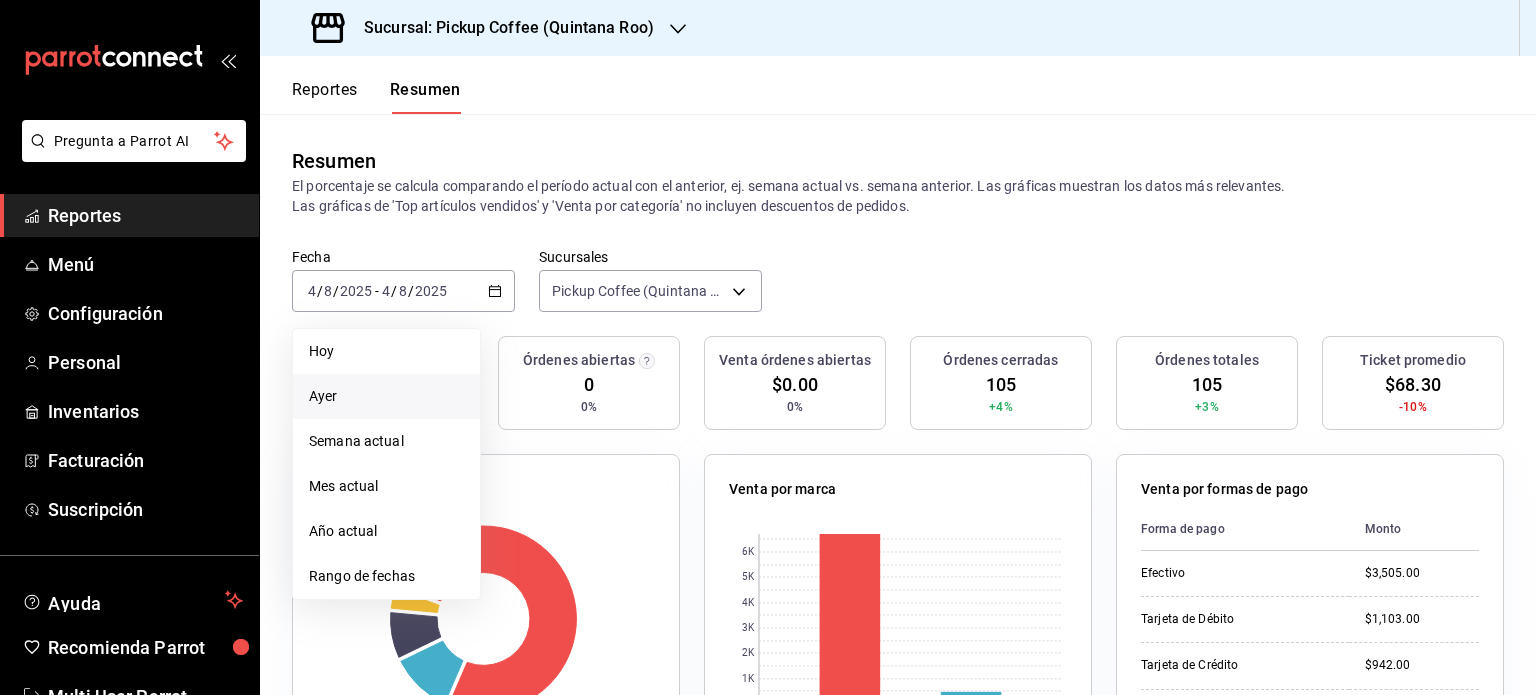 click on "Ayer" at bounding box center (386, 396) 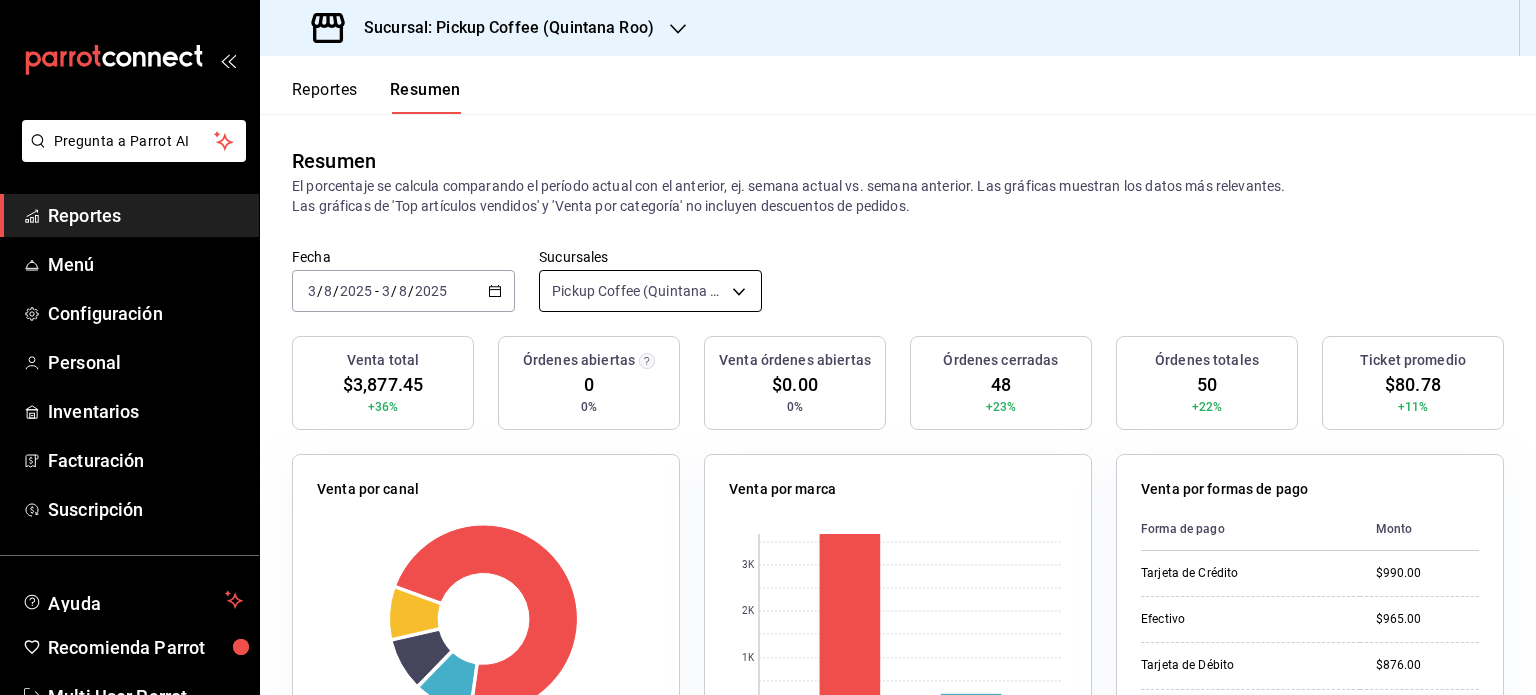 click on "Pregunta a Parrot AI Reportes   Menú   Configuración   Personal   Inventarios   Facturación   Suscripción   Ayuda Recomienda Parrot   Multi User Parrot   Sugerir nueva función   Sucursal: Pickup Coffee ([STATE]) Reportes Resumen Resumen El porcentaje se calcula comparando el período actual con el anterior, ej. semana actual vs. semana anterior. Las gráficas muestran los datos más relevantes.  Las gráficas de 'Top artículos vendidos' y 'Venta por categoría' no incluyen descuentos de pedidos. Fecha [DATE] [DATE] - [DATE] [DATE] Sucursales Pickup Coffee ([STATE]) [object Object] Venta total $[MONEY] +36% Órdenes abiertas 0 0% Venta órdenes abiertas $[MONEY] 0% Órdenes cerradas 48 +23% Órdenes totales 50 +22% Ticket promedio $[MONEY] +11% Venta por canal Canal Porcentaje Monto Sucursal 73.01% $[MONEY] Uber Eats 9.59% $[MONEY] DiDi Food 8.72% $[MONEY] Rappi 8.67% $[MONEY] Venta por marca  0 1K 2K 3K Marca Monto Pickup Coffee - [STATE] $[MONEY] $[MONEY] Forma de pago Didi" at bounding box center [768, 347] 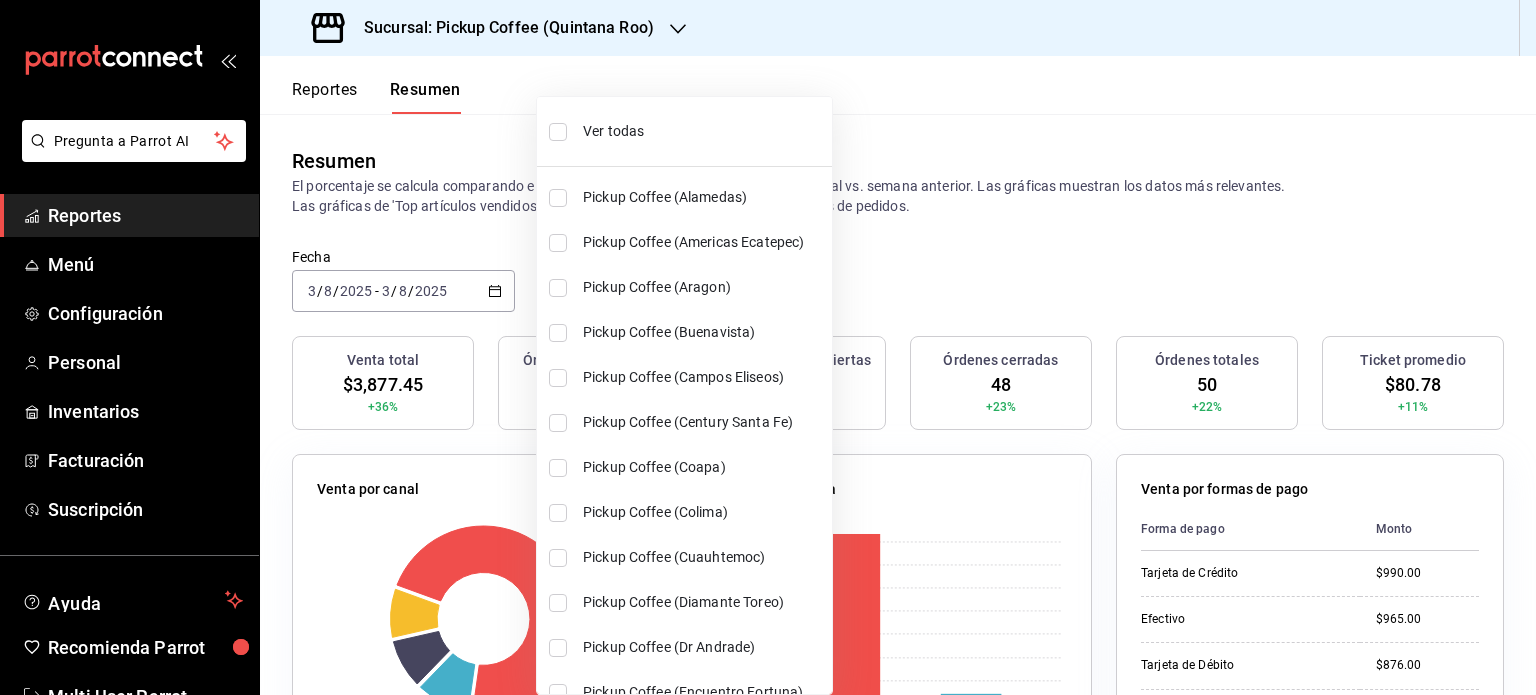click on "Ver todas" at bounding box center (684, 131) 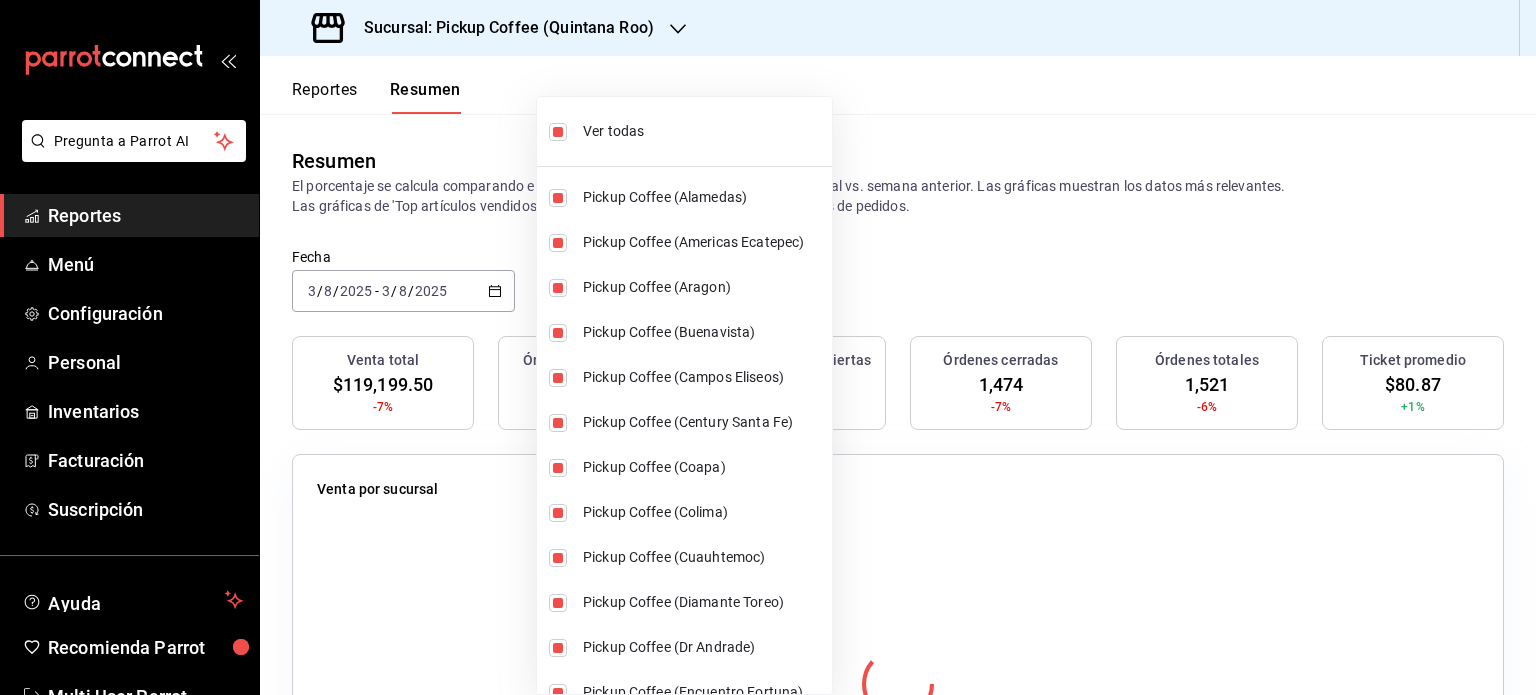 click at bounding box center (768, 347) 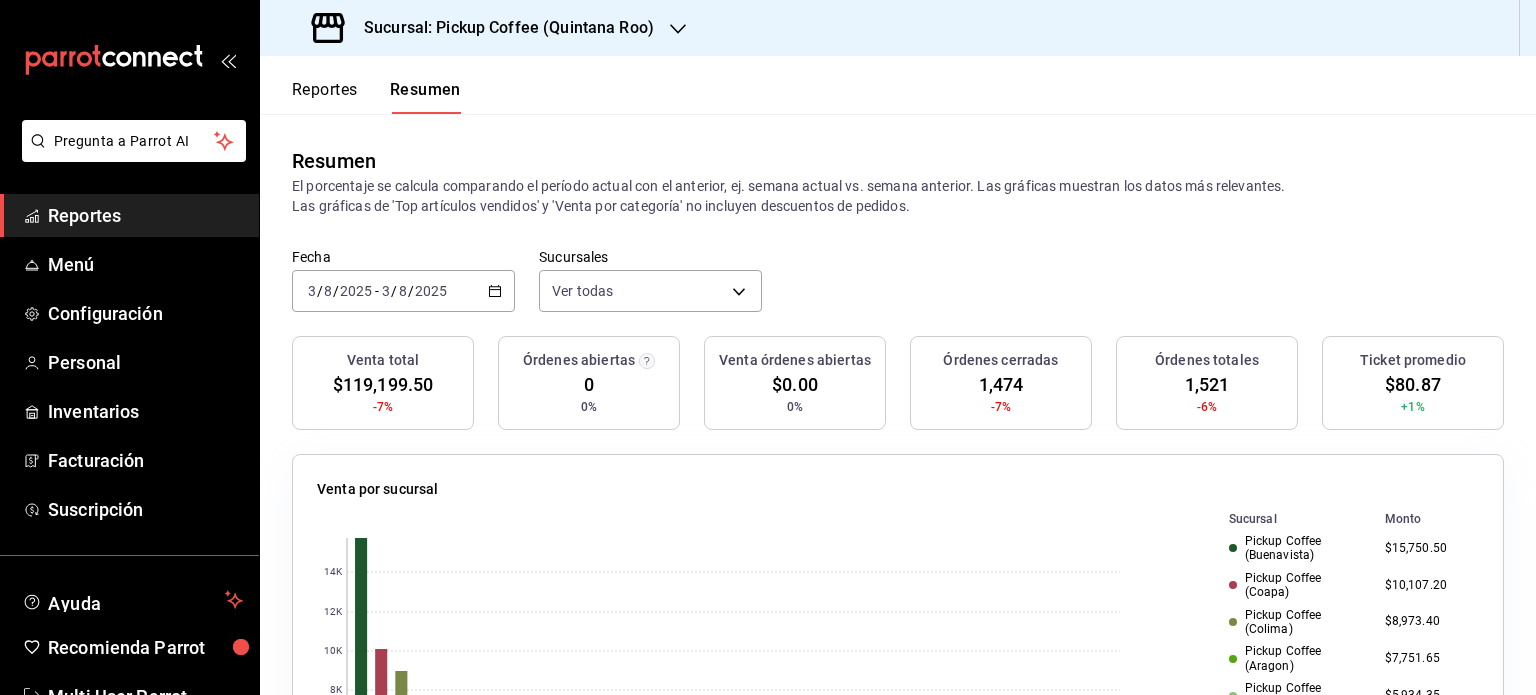 click on "2025-08-03 3 / 8 / 2025 - 2025-08-03 3 / 8 / 2025" at bounding box center [403, 291] 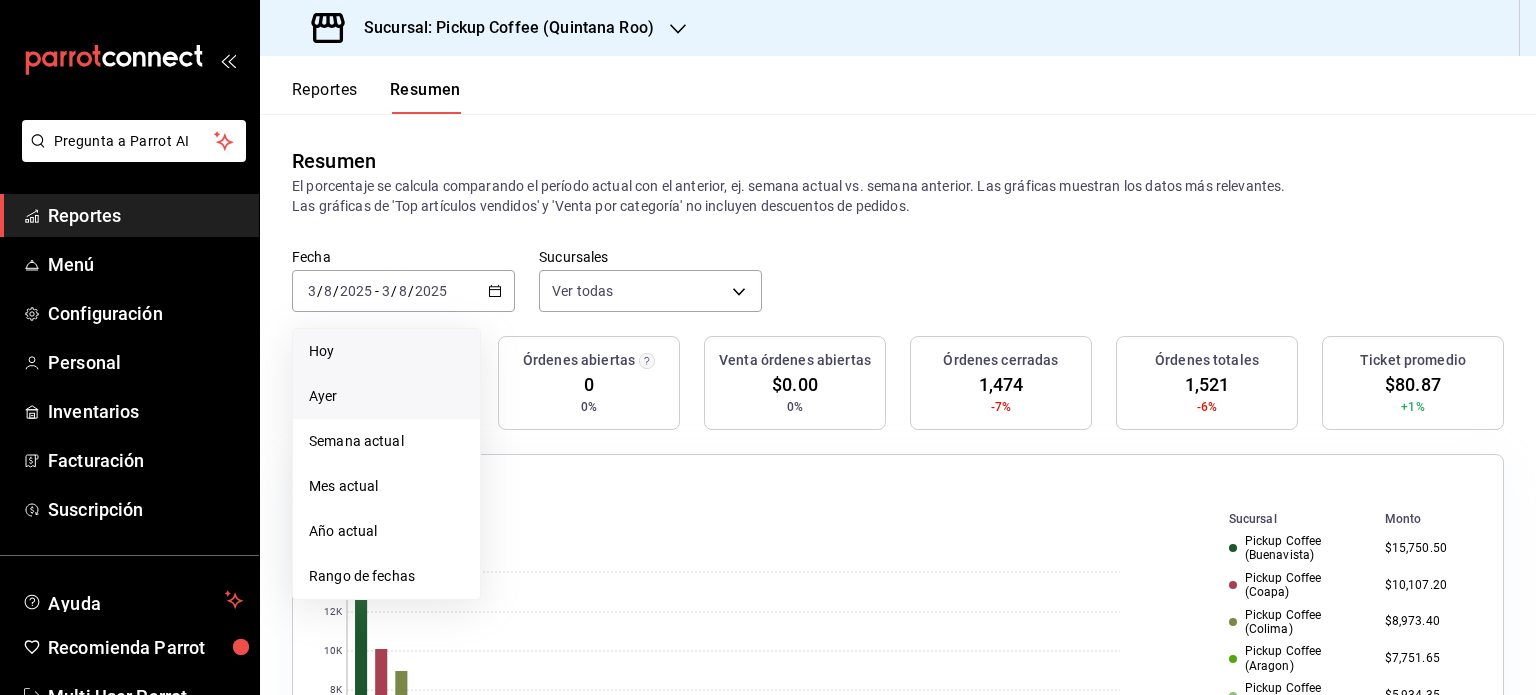 click on "Hoy" at bounding box center (386, 351) 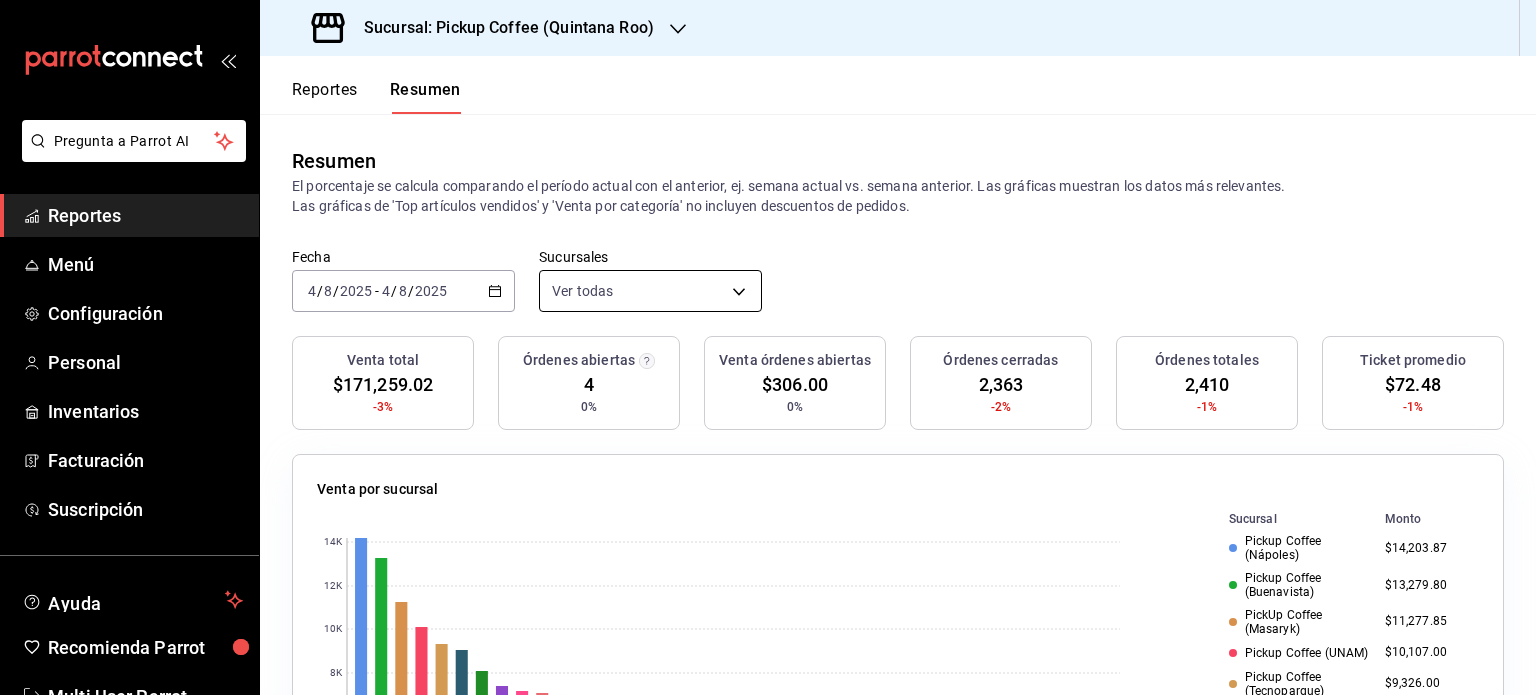 click on "Pregunta a Parrot AI Reportes   Menú   Configuración   Personal   Inventarios   Facturación   Suscripción   Ayuda Recomienda Parrot   Multi User Parrot   Sugerir nueva función   Sucursal: Pickup Coffee (Quintana Roo) Reportes Resumen Resumen El porcentaje se calcula comparando el período actual con el anterior, ej. semana actual vs. semana anterior. Las gráficas muestran los datos más relevantes.  Las gráficas de 'Top artículos vendidos' y 'Venta por categoría' no incluyen descuentos de pedidos. Fecha 2025-08-04 4 / 8 / 2025 - 2025-08-04 4 / 8 / 2025 Sucursales Ver todas Venta total $171,259.02 -3% Órdenes abiertas 4 0% Venta órdenes abiertas $306.00 0% Órdenes cerradas 2,363 -2% Órdenes totales 2,410 -1% Ticket promedio $72.48 -1% Venta por sucursal 0 2K 4K 6K 8K 10K 12K 14K Sucursal Monto Pickup Coffee (Nápoles) $14,203.87 Pickup Coffee (Buenavista) $13,279.80 PickUp Coffee (Masaryk) $11,277.85 Pickup Coffee (UNAM) $10,107.00 Pickup Coffee (Tecnoparque) $9,326.00 $9,039.55 $8,083.00 $80.00 0" at bounding box center (768, 347) 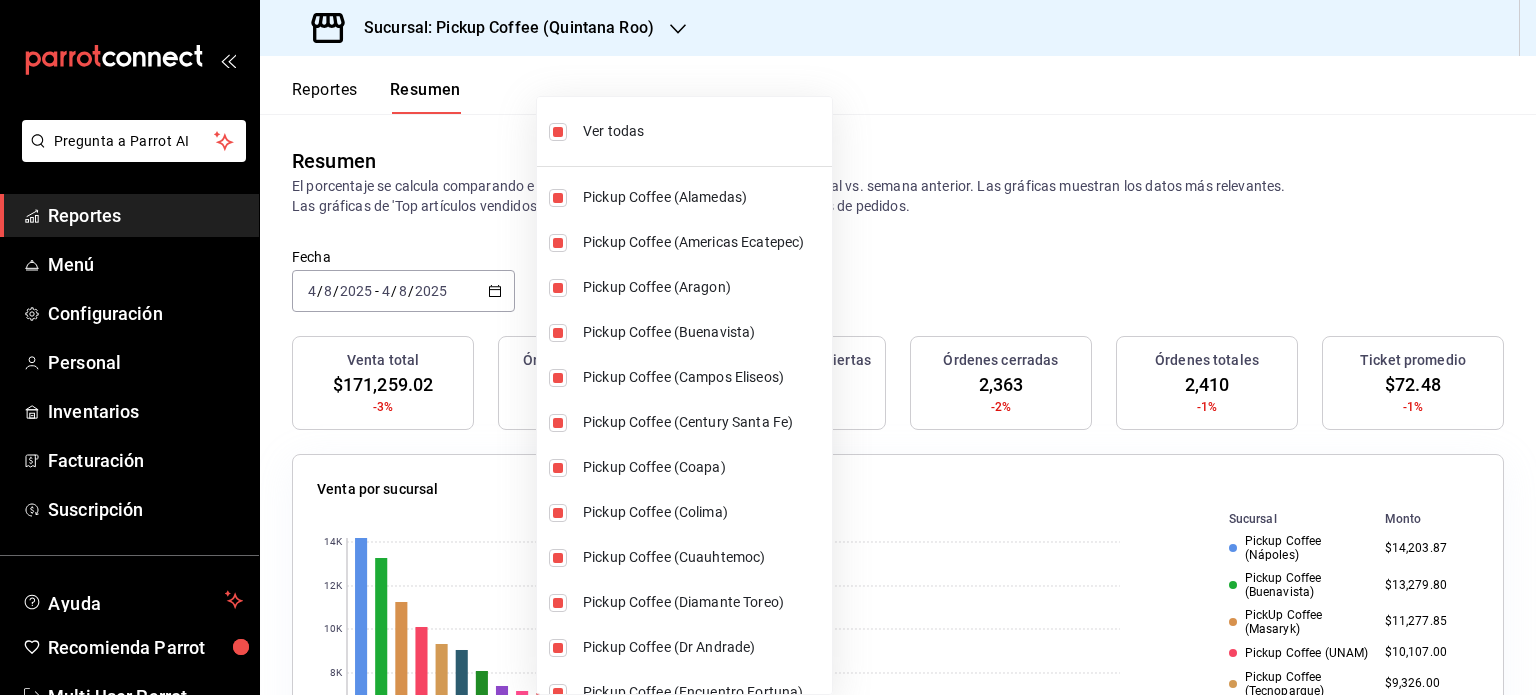 click on "Ver todas" at bounding box center [703, 131] 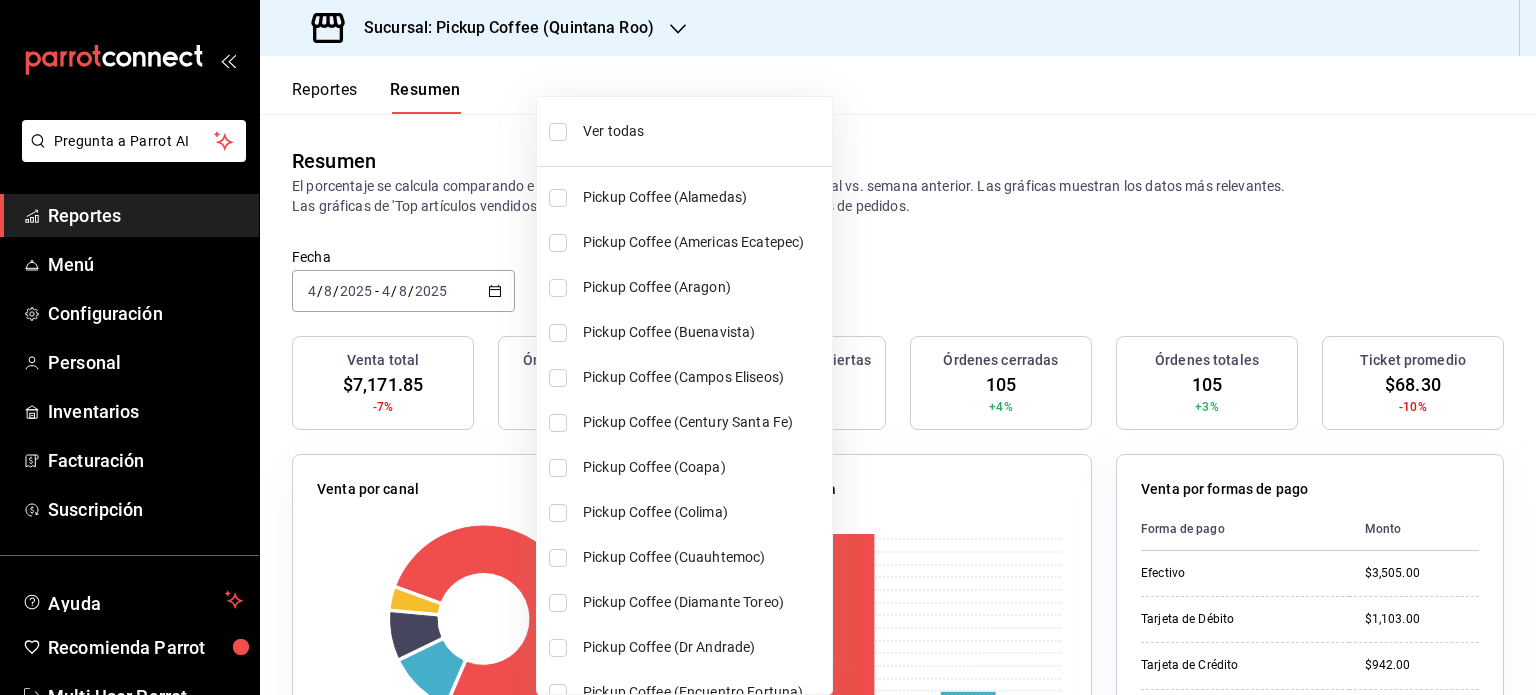 click on "Ver todas" at bounding box center [703, 131] 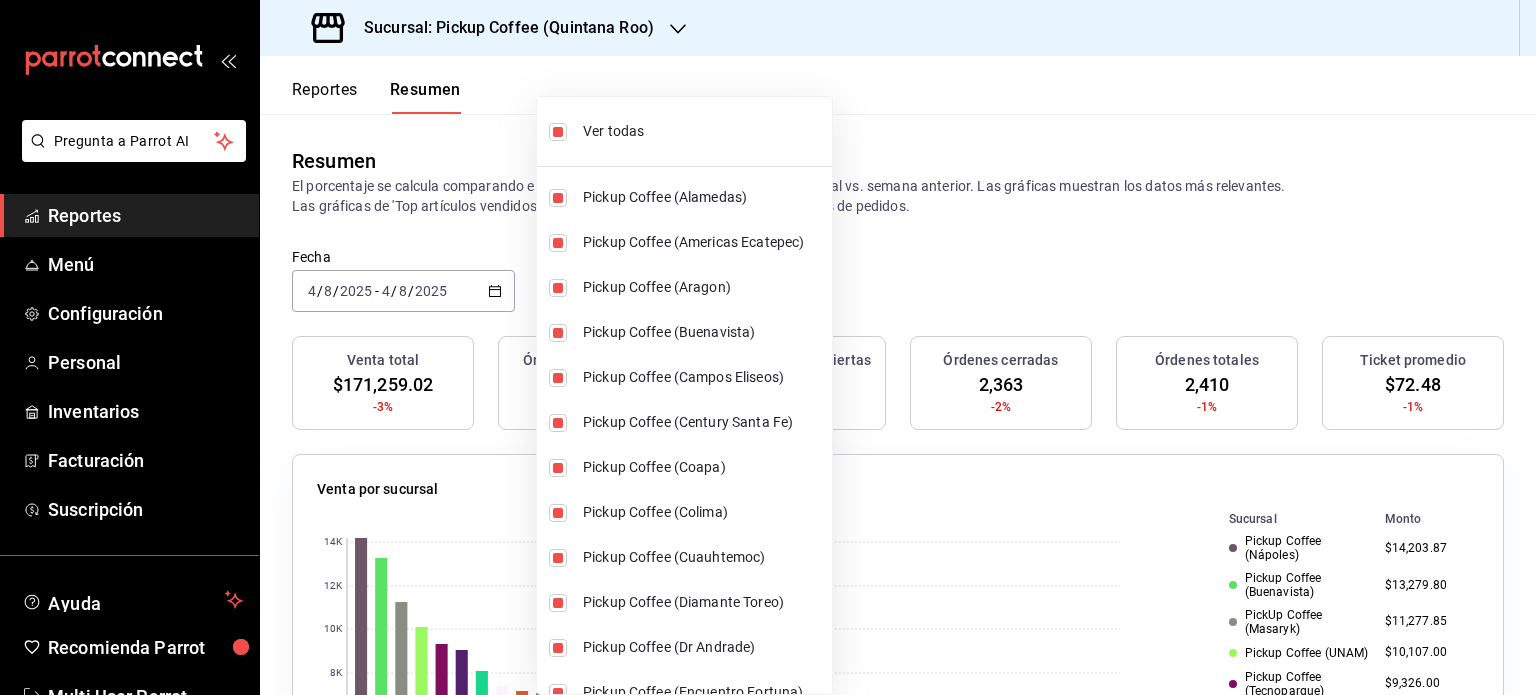 click at bounding box center (768, 347) 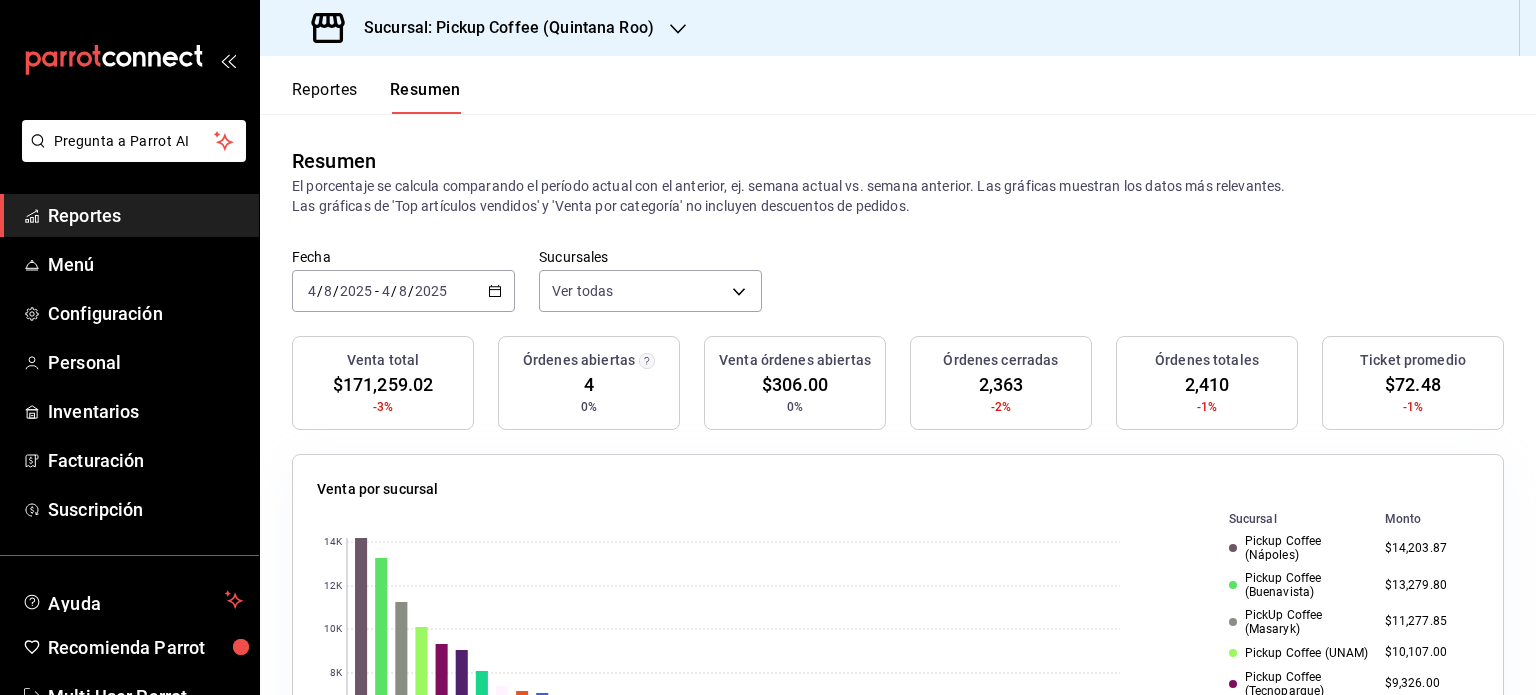 click on "Fecha 2025-08-04 4 / 8 / 2025 - 2025-08-04 4 / 8 / 2025 Sucursales Ver todas [object Object],[object Object],[object Object],[object Object],[object Object],[object Object],[object Object],[object Object],[object Object],[object Object],[object Object],[object Object],[object Object],[object Object],[object Object],[object Object],[object Object],[object Object],[object Object],[object Object],[object Object],[object Object],[object Object],[object Object],[object Object],[object Object],[object Object],[object Object],[object Object],[object Object],[object Object],[object Object],[object Object],[object Object],[object Object],[object Object],[object Object],[object Object]" at bounding box center (898, 292) 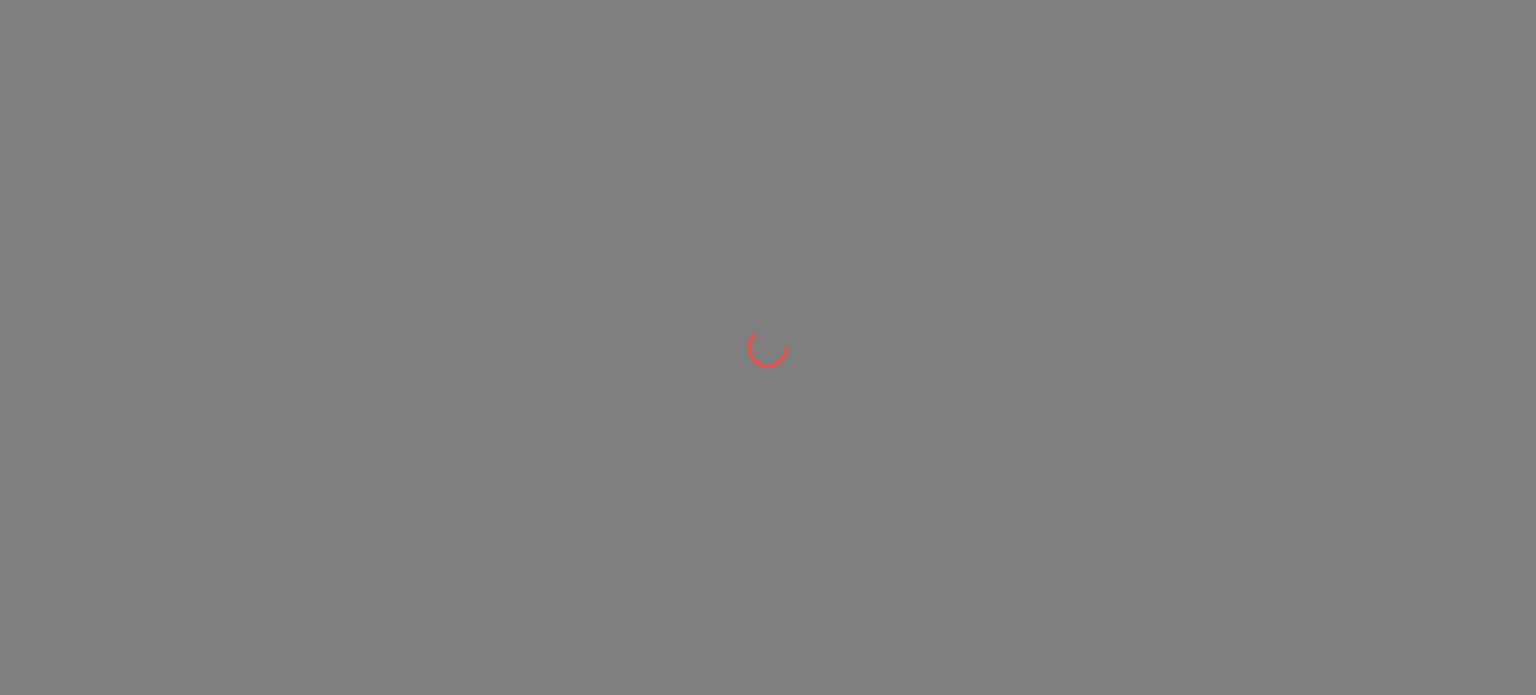 scroll, scrollTop: 0, scrollLeft: 0, axis: both 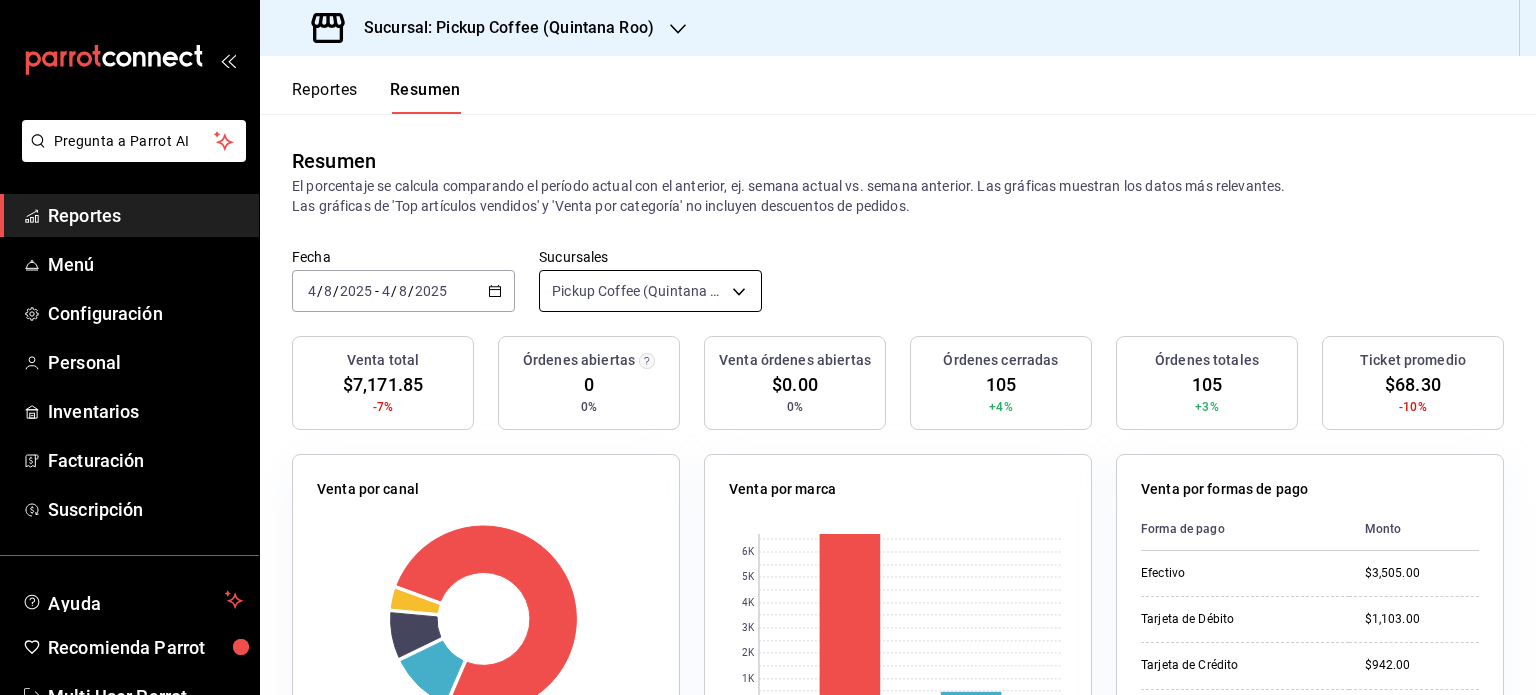 click on "Pregunta a Parrot AI Reportes   Menú   Configuración   Personal   Inventarios   Facturación   Suscripción   Ayuda Recomienda Parrot   Multi User Parrot   Sugerir nueva función   Sucursal: Pickup Coffee ([STATE]) Reportes Resumen Resumen El porcentaje se calcula comparando el período actual con el anterior, ej. semana actual vs. semana anterior. Las gráficas muestran los datos más relevantes.  Las gráficas de 'Top artículos vendidos' y 'Venta por categoría' no incluyen descuentos de pedidos. Fecha [DATE] [DAY] / [MONTH] / [YEAR] - [DATE] [DAY] / [MONTH] / [YEAR] Sucursales Pickup Coffee ([STATE]) [object Object] Venta total $[AMOUNT] -7% Órdenes abiertas 0 0% Venta órdenes abiertas $[AMOUNT] 0% Órdenes cerradas 105 +4% Órdenes totales 105 +3% Ticket promedio $[AMOUNT] -10% Venta por canal Canal Porcentaje Monto Sucursal 77.39% $[AMOUNT] DiDi Food 10.95% $[AMOUNT] Rappi 8.16% $[AMOUNT] Uber Eats 3.5% $[AMOUNT] Venta por marca  0 1K 2K 3K 4K 5K 6K Marca Monto Pickup Coffee - Quintana Roo $[AMOUNT] $[AMOUNT] Monto Didi" at bounding box center [768, 347] 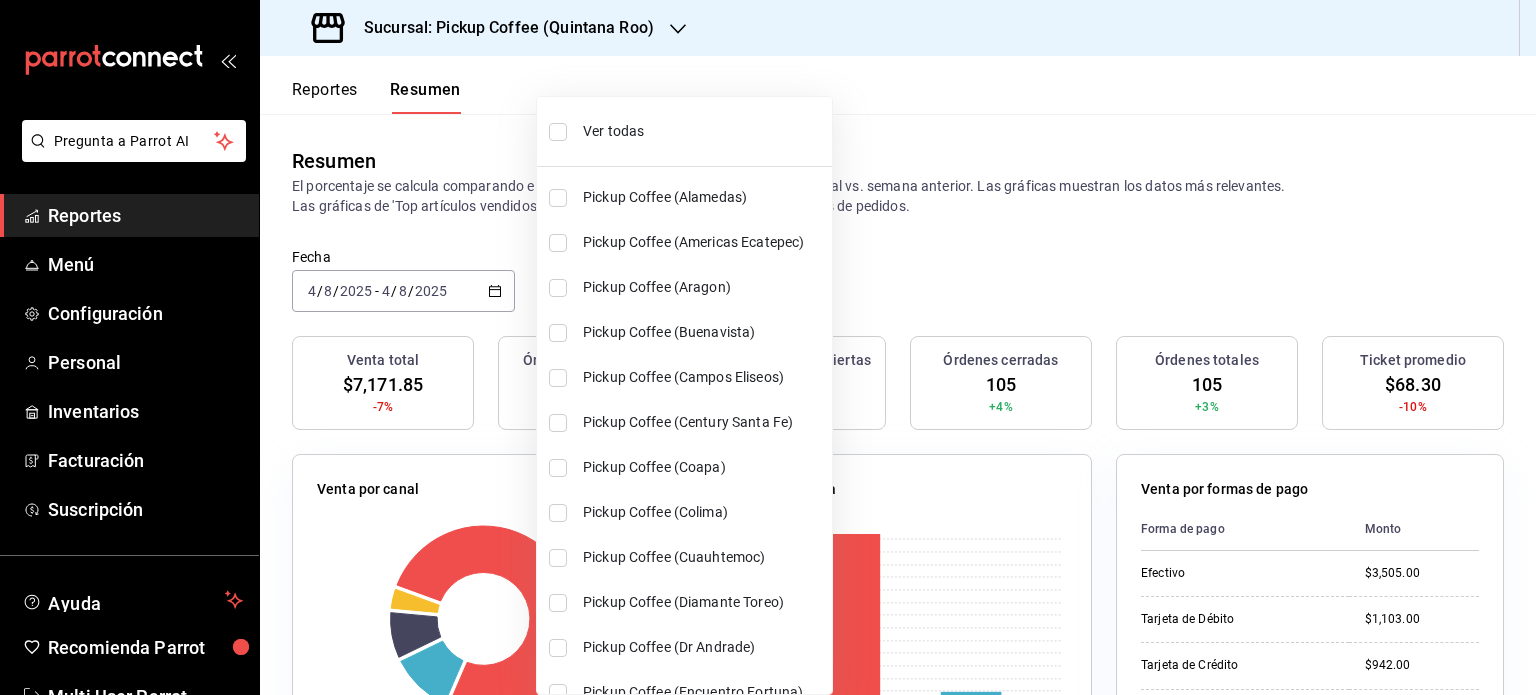 click on "Ver todas" at bounding box center (703, 131) 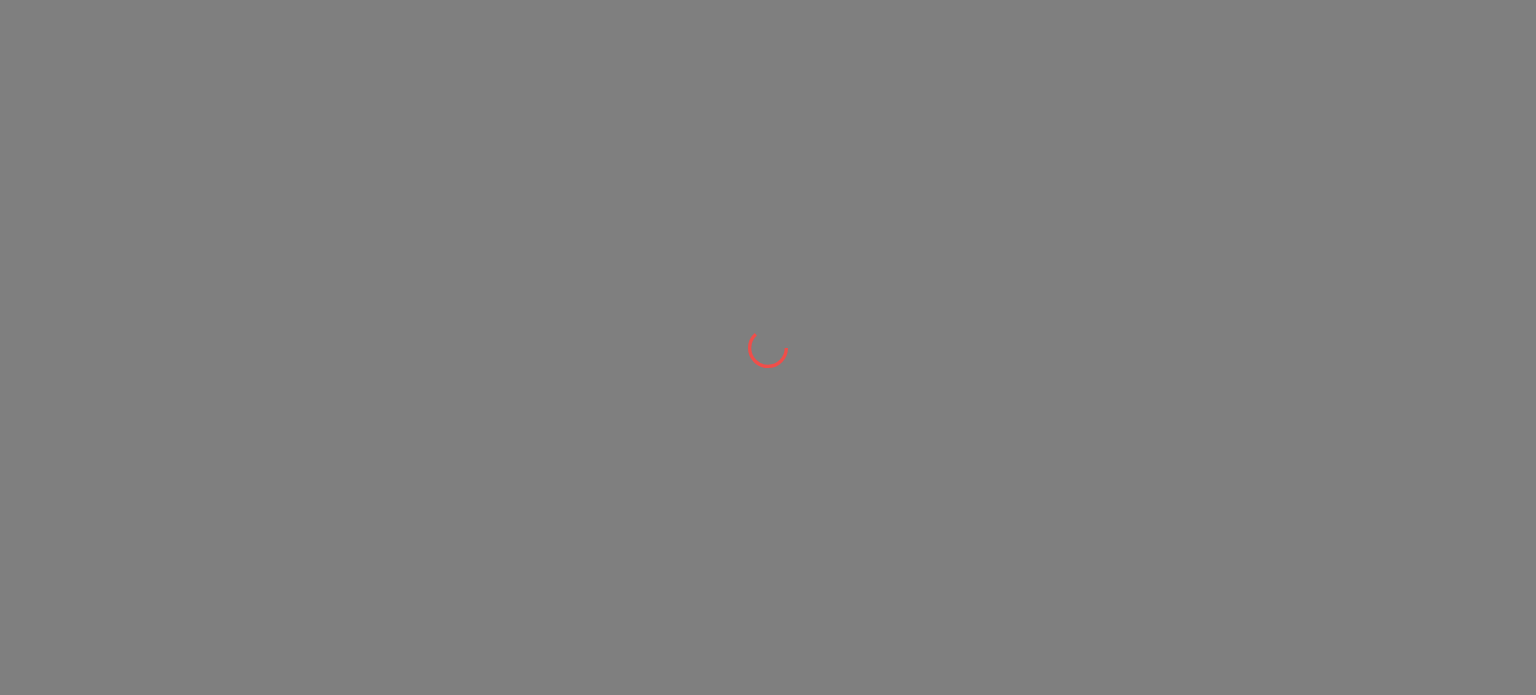 scroll, scrollTop: 0, scrollLeft: 0, axis: both 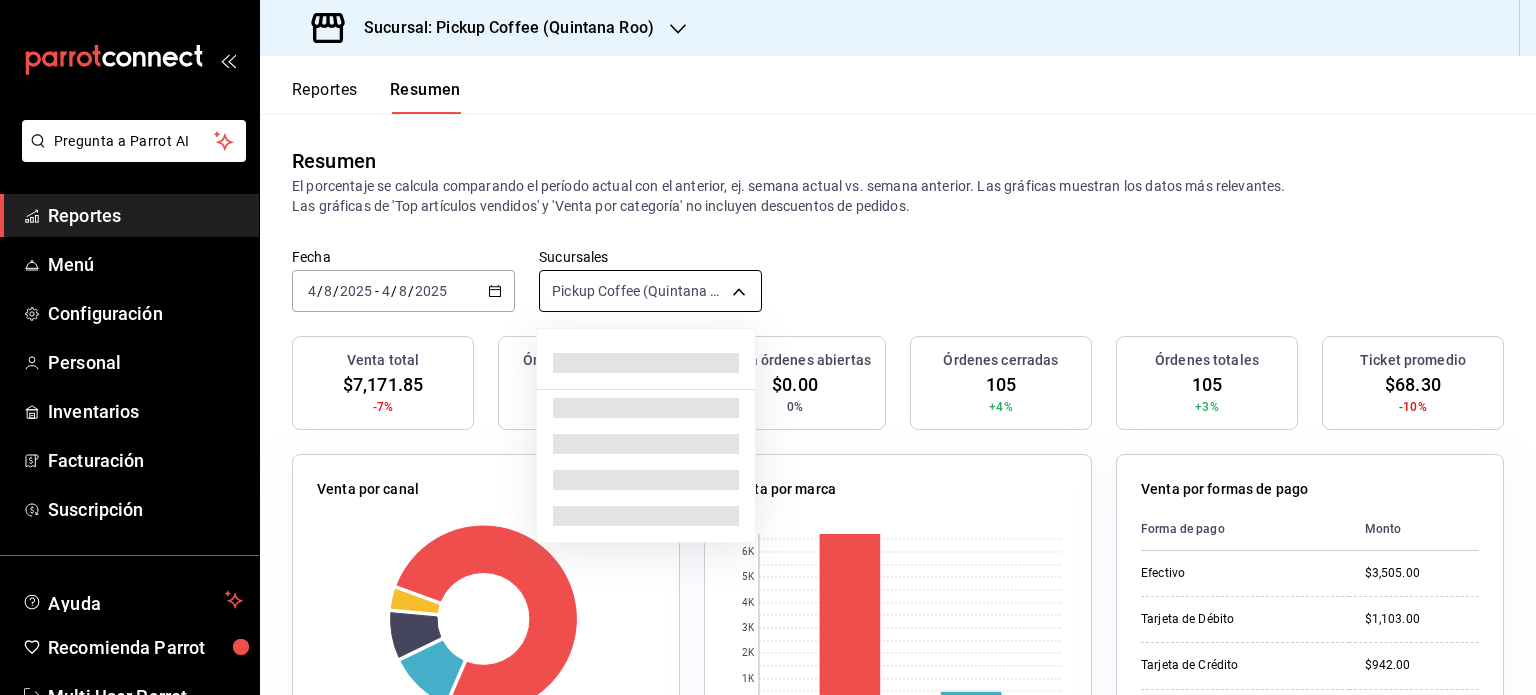 click on "Pregunta a Parrot AI Reportes   Menú   Configuración   Personal   Inventarios   Facturación   Suscripción   Ayuda Recomienda Parrot   Multi User Parrot   Sugerir nueva función   Sucursal: Pickup Coffee (Quintana Roo) Reportes Resumen Resumen El porcentaje se calcula comparando el período actual con el anterior, ej. semana actual vs. semana anterior. Las gráficas muestran los datos más relevantes.  Las gráficas de 'Top artículos vendidos' y 'Venta por categoría' no incluyen descuentos de pedidos. Fecha 2025-08-04 4 / 8 / 2025 - 2025-08-04 4 / 8 / 2025 Sucursales Pickup Coffee (Quintana Roo) [object Object] Venta total $7,171.85 -7% Órdenes abiertas 0 0% Venta órdenes abiertas $0.00 0% Órdenes cerradas 105 +4% Órdenes totales 105 +3% Ticket promedio $68.30 -10% Venta por canal Canal Porcentaje Monto Sucursal 77.39% $5,550.00 DiDi Food 10.95% $785.50 Rappi 8.16% $585.35 Uber Eats 3.5% $251.00 Venta por marca  0 1K 2K 3K 4K 5K 6K Marca Monto Pickup Coffee - Quintana Roo $6,713.25 $458.60 Monto Didi" at bounding box center [768, 347] 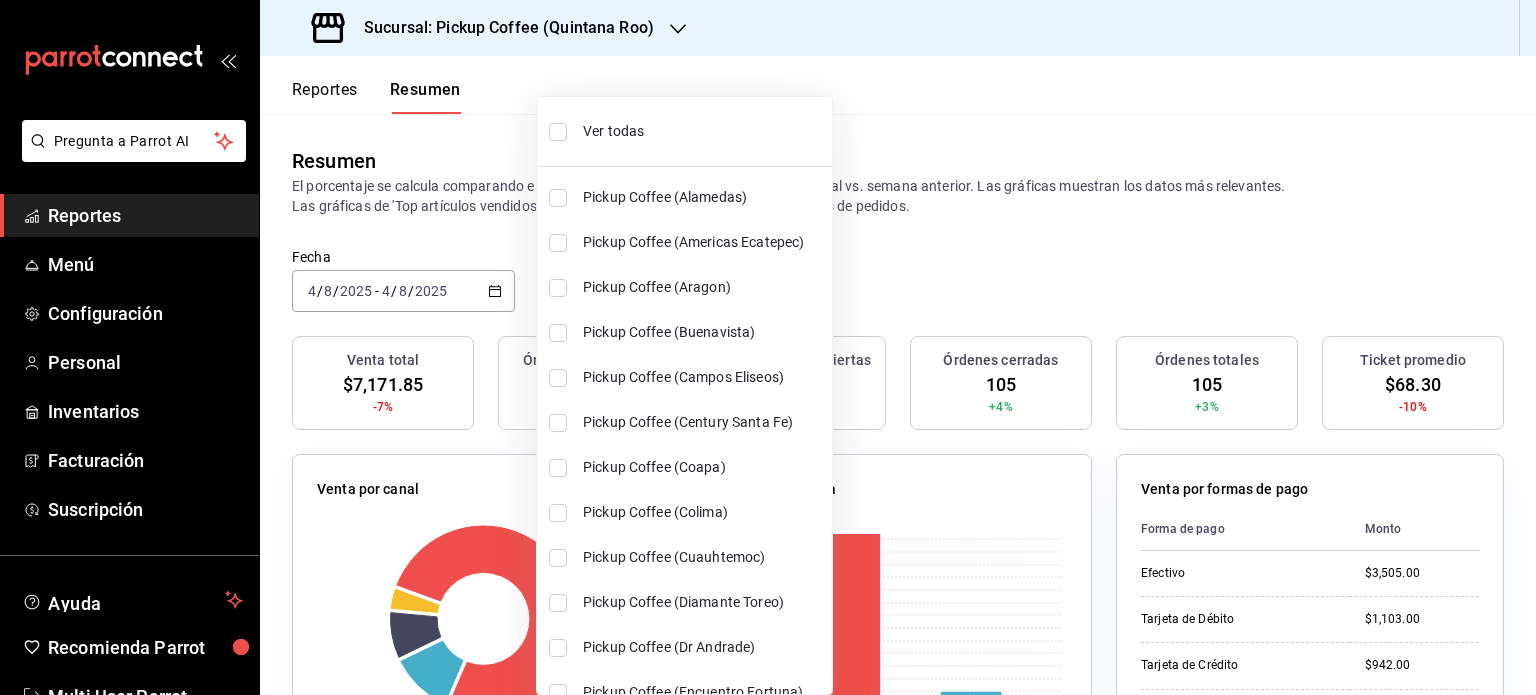 click on "Ver todas" at bounding box center [703, 131] 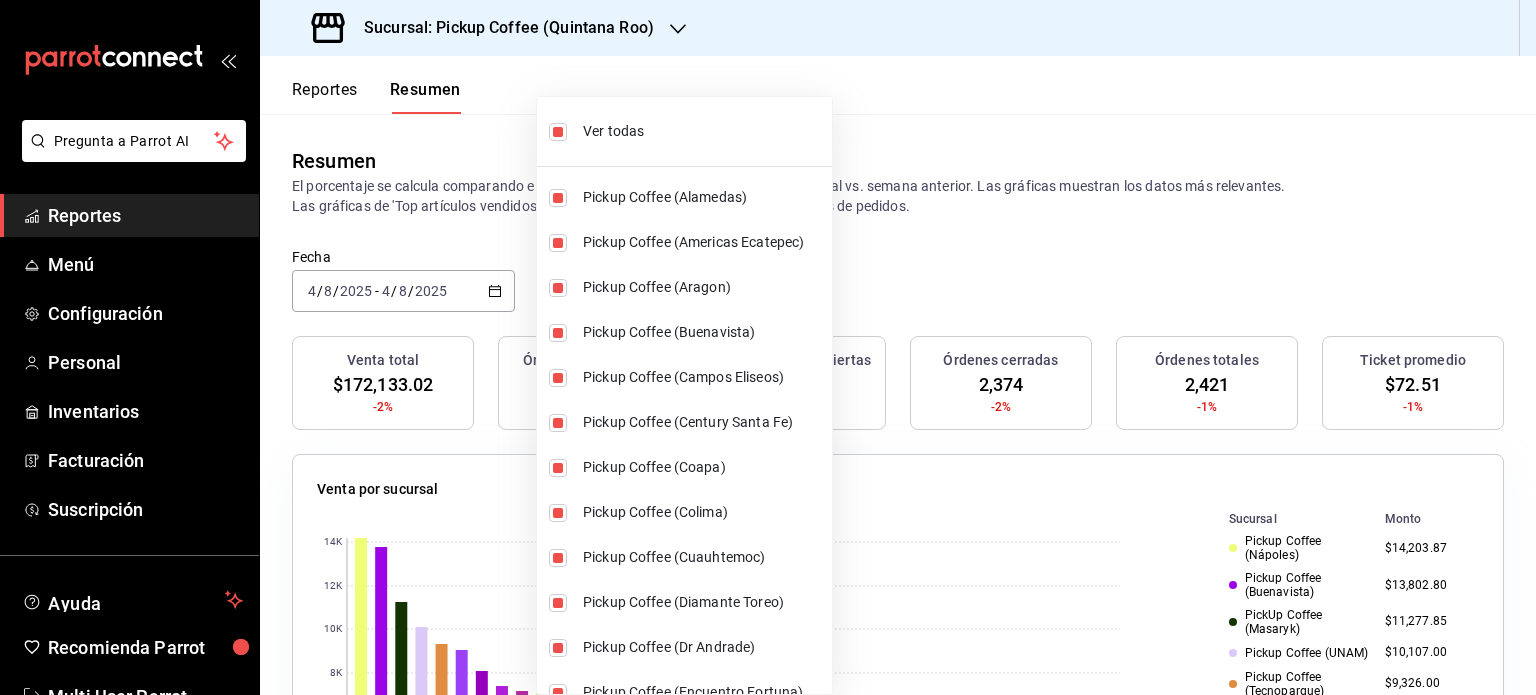 click at bounding box center (768, 347) 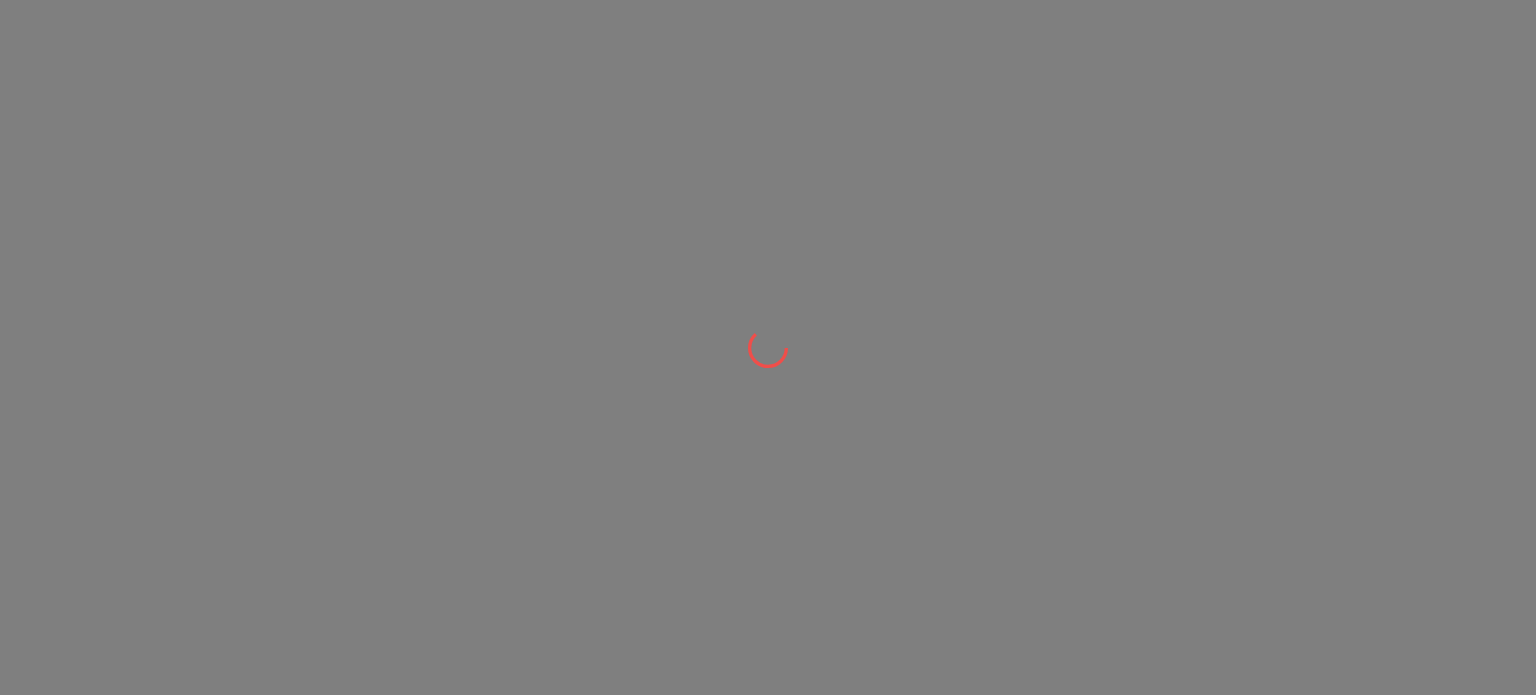 scroll, scrollTop: 0, scrollLeft: 0, axis: both 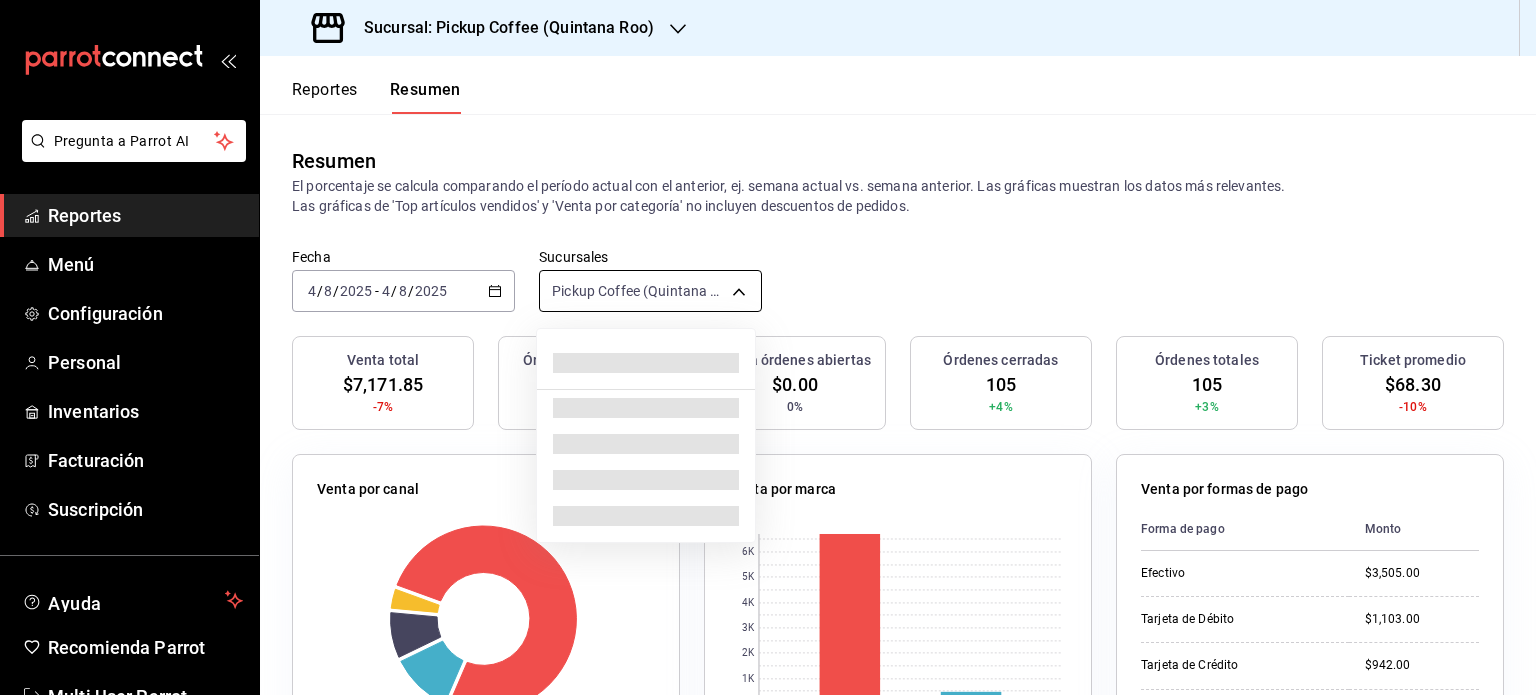click on "Pregunta a Parrot AI Reportes   Menú   Configuración   Personal   Inventarios   Facturación   Suscripción   Ayuda Recomienda Parrot   Multi User Parrot   Sugerir nueva función   Sucursal: Pickup Coffee (Quintana Roo) Reportes Resumen Resumen El porcentaje se calcula comparando el período actual con el anterior, ej. semana actual vs. semana anterior. Las gráficas muestran los datos más relevantes.  Las gráficas de 'Top artículos vendidos' y 'Venta por categoría' no incluyen descuentos de pedidos. Fecha 2025-08-04 4 / 8 / 2025 - 2025-08-04 4 / 8 / 2025 Sucursales Pickup Coffee (Quintana Roo) [object Object] Venta total $7,171.85 -7% Órdenes abiertas 0 0% Venta órdenes abiertas $0.00 0% Órdenes cerradas 105 +4% Órdenes totales 105 +3% Ticket promedio $68.30 -10% Venta por canal Canal Porcentaje Monto Sucursal 77.39% $5,550.00 DiDi Food 10.95% $785.50 Rappi 8.16% $585.35 Uber Eats 3.5% $251.00 Venta por marca  0 1K 2K 3K 4K 5K 6K Marca Monto Pickup Coffee - Quintana Roo $6,713.25 $458.60 Monto Didi" at bounding box center [768, 347] 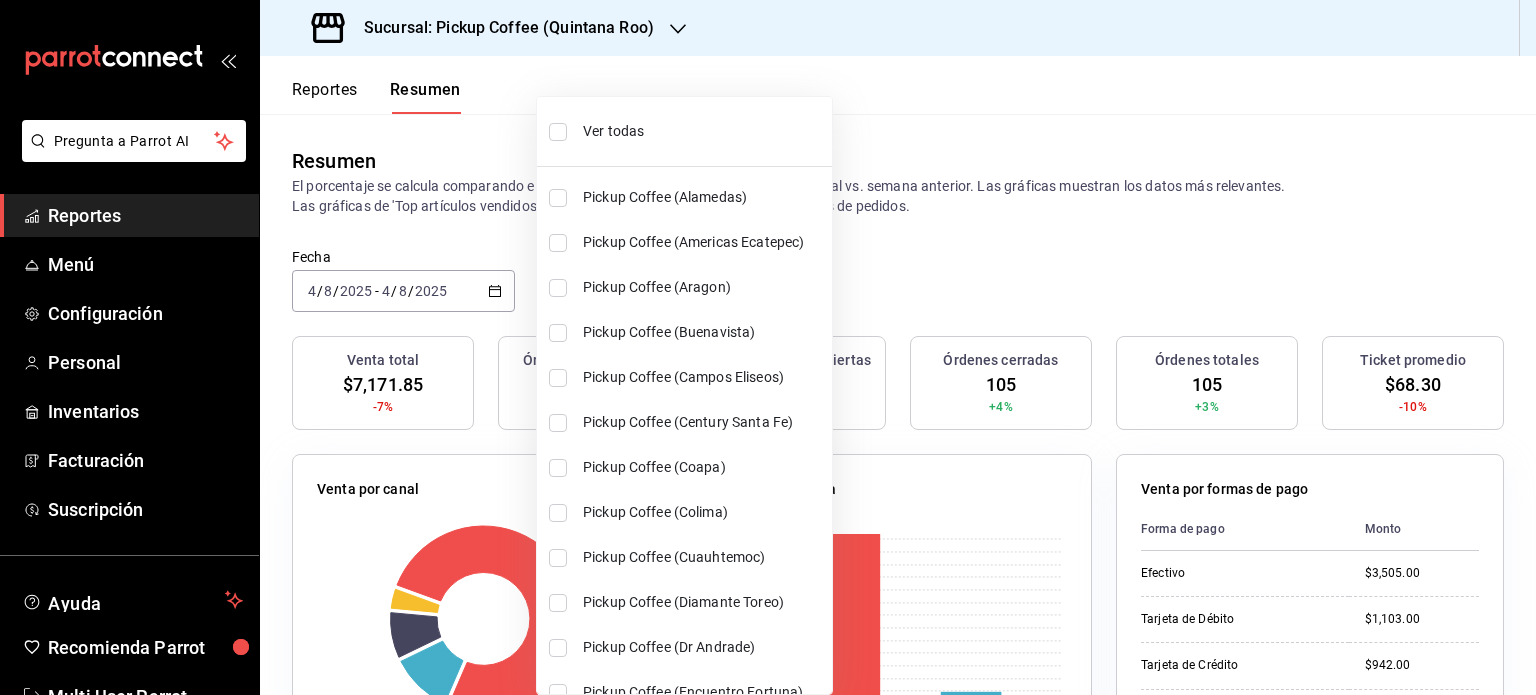 click on "Ver todas" at bounding box center (703, 131) 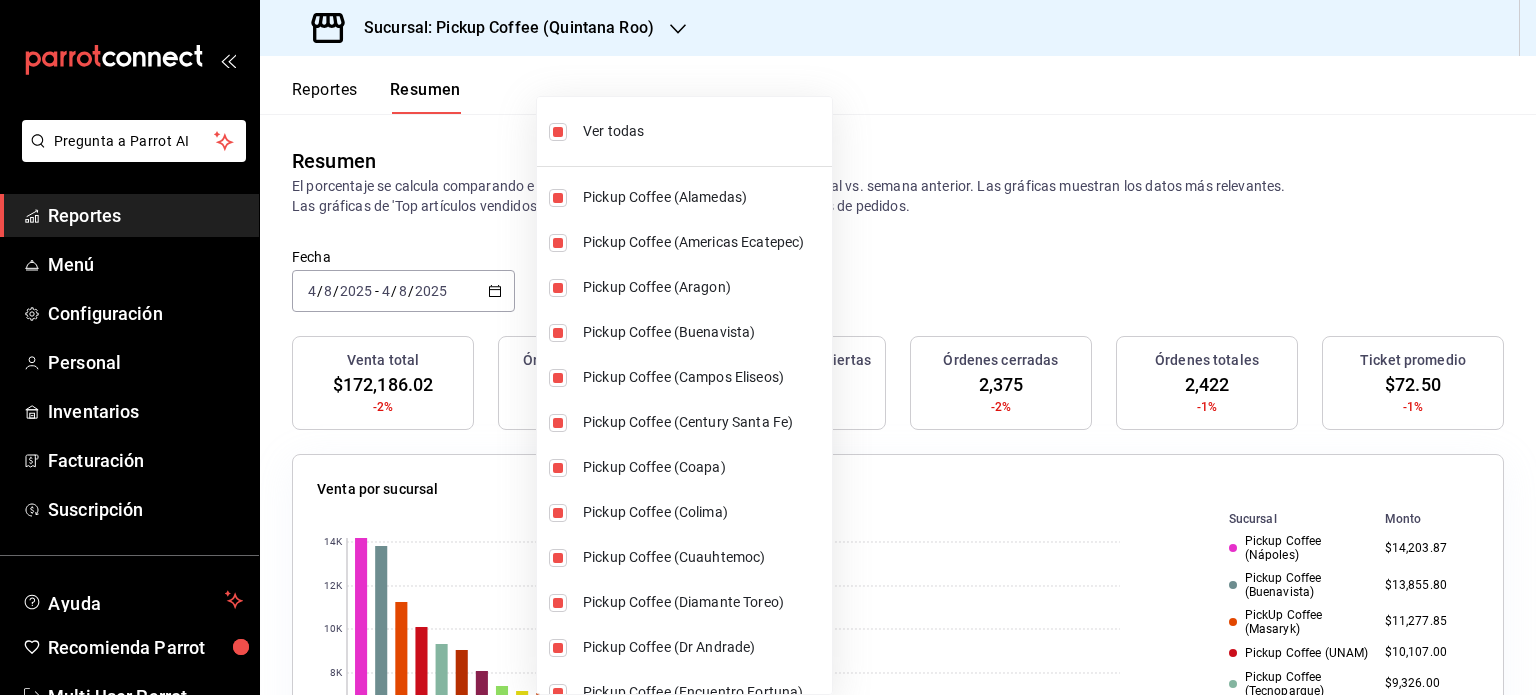 click at bounding box center (768, 347) 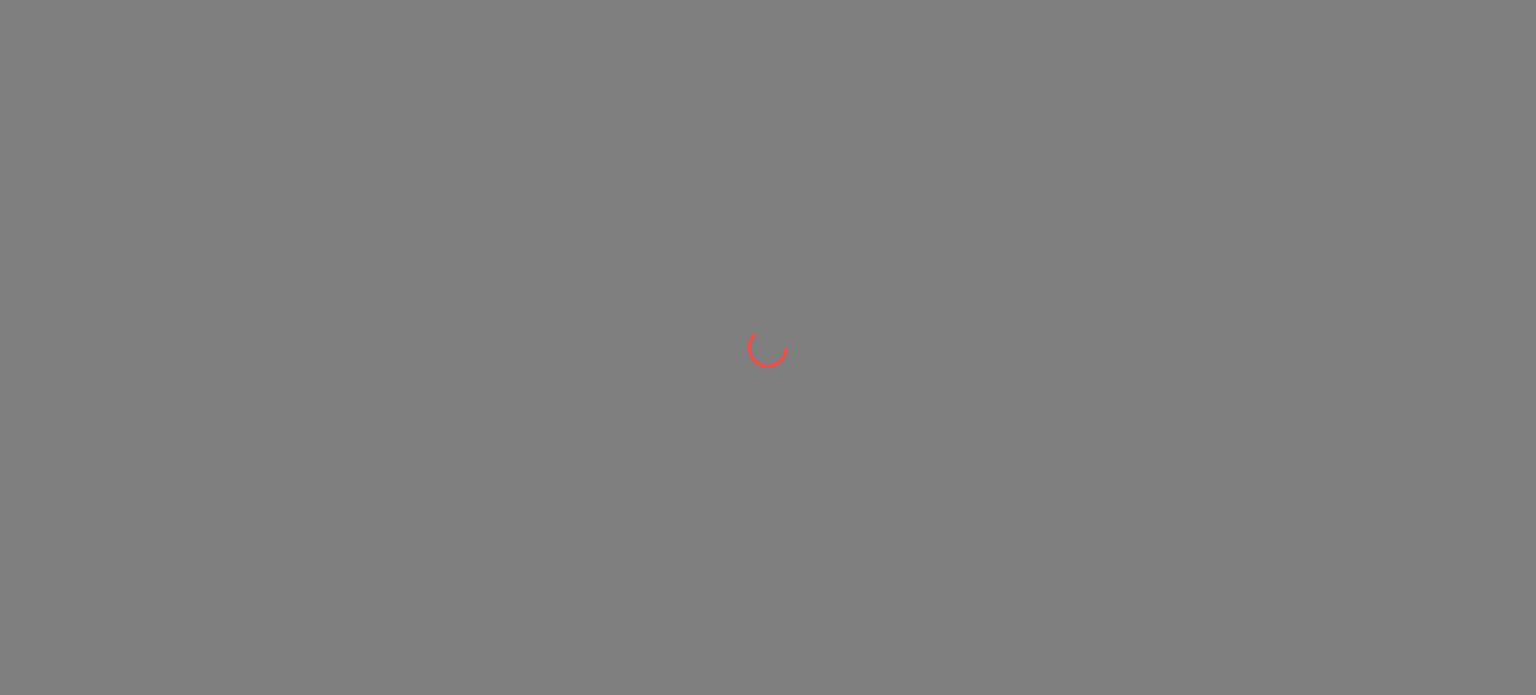 scroll, scrollTop: 0, scrollLeft: 0, axis: both 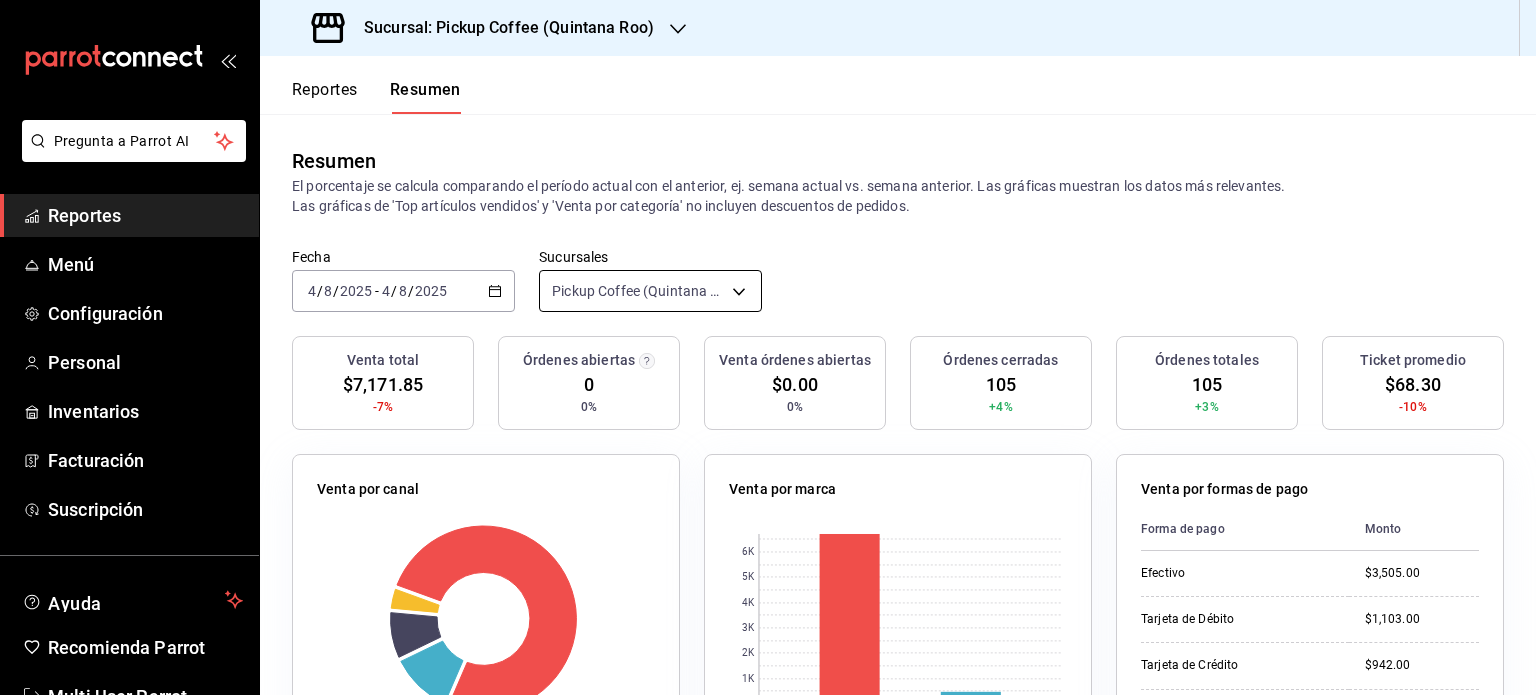 click on "Sucursal: Pickup Coffee ([STATE]) Reportes Resumen Resumen El porcentaje se calcula comparando el período actual con el anterior, ej. semana actual vs. semana anterior. Las gráficas muestran los datos más relevantes.  Las gráficas de 'Top artículos vendidos' y 'Venta por categoría' no incluyen descuentos de pedidos. Fecha [DATE] [DATE] - [DATE] Sucursales Pickup Coffee ([STATE]) [object Object] Venta total $7,171.85 -7% Órdenes abiertas 0 0% Venta órdenes abiertas $0.00 0% Órdenes cerradas 105 +4% Órdenes totales 105 +3% Ticket promedio $68.30 -10% Venta por canal Canal Porcentaje Monto Sucursal 77.39% $5,550.00 DiDi Food 10.95% $785.50 Rappi 8.16% $585.35 Uber Eats 3.5% $251.00 Venta por marca  0 1K 2K 3K 4K 5K 6K Marca Monto Pickup Coffee - Quintana Roo $6,713.25 $458.60 Monto Didi" at bounding box center [768, 347] 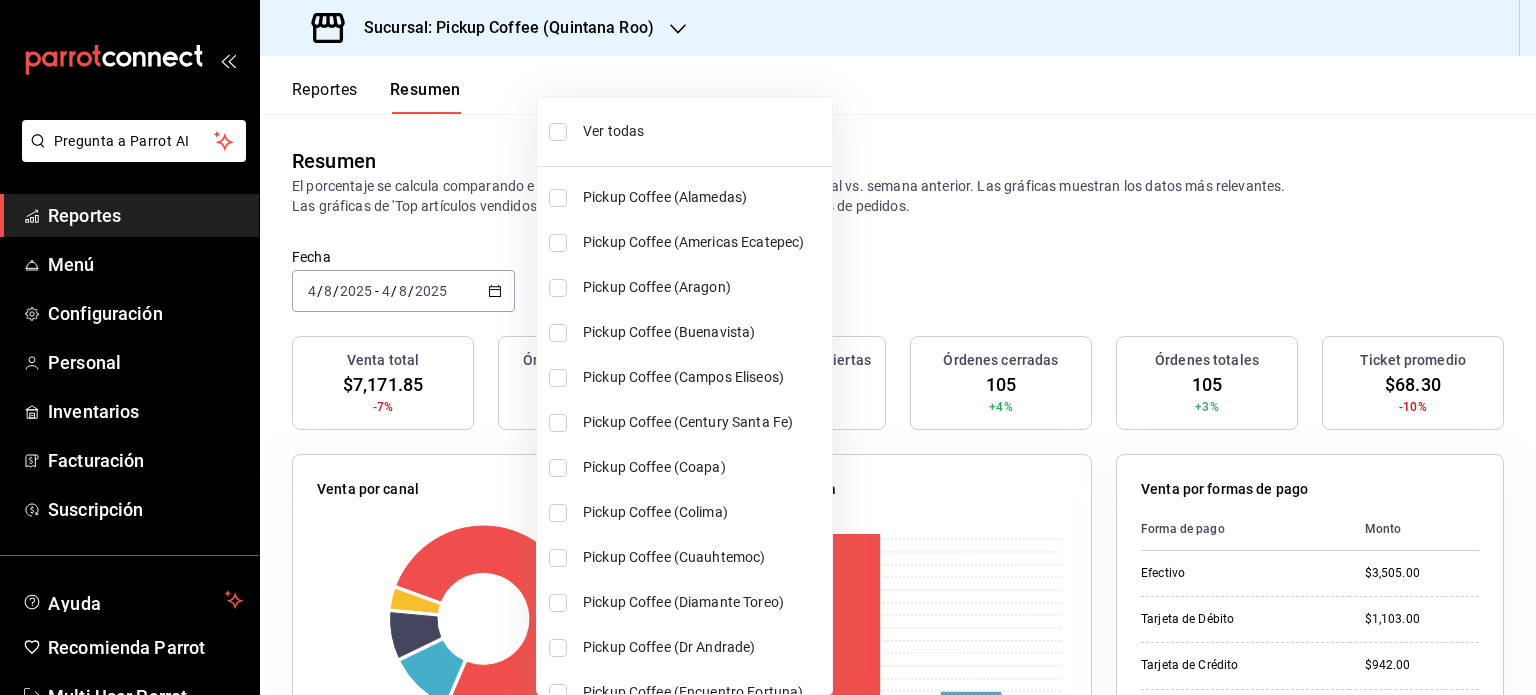 click on "Ver todas" at bounding box center [703, 131] 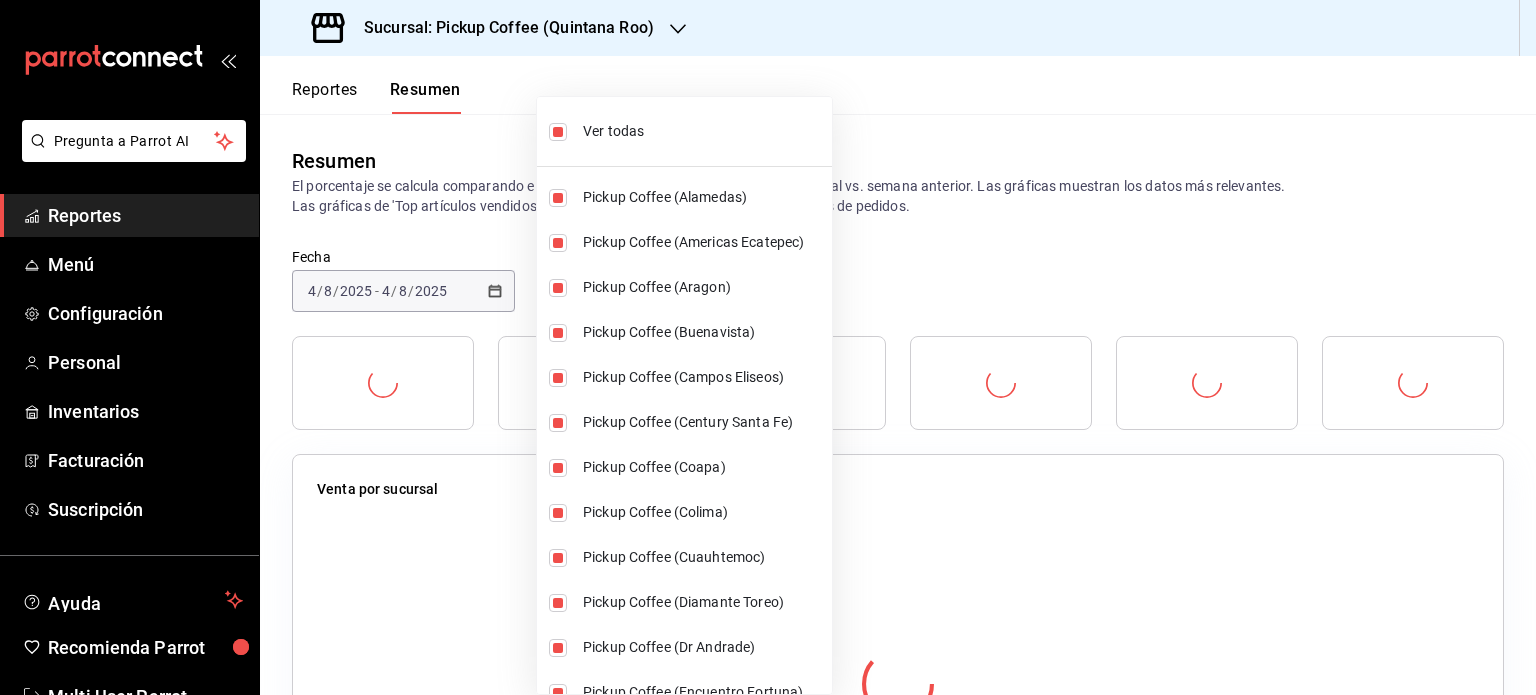 type on "[object Object],[object Object],[object Object],[object Object],[object Object],[object Object],[object Object],[object Object],[object Object],[object Object],[object Object],[object Object],[object Object],[object Object],[object Object],[object Object],[object Object],[object Object],[object Object],[object Object],[object Object],[object Object],[object Object],[object Object],[object Object],[object Object],[object Object],[object Object],[object Object],[object Object],[object Object],[object Object],[object Object],[object Object],[object Object],[object Object],[object Object],[object Object]" 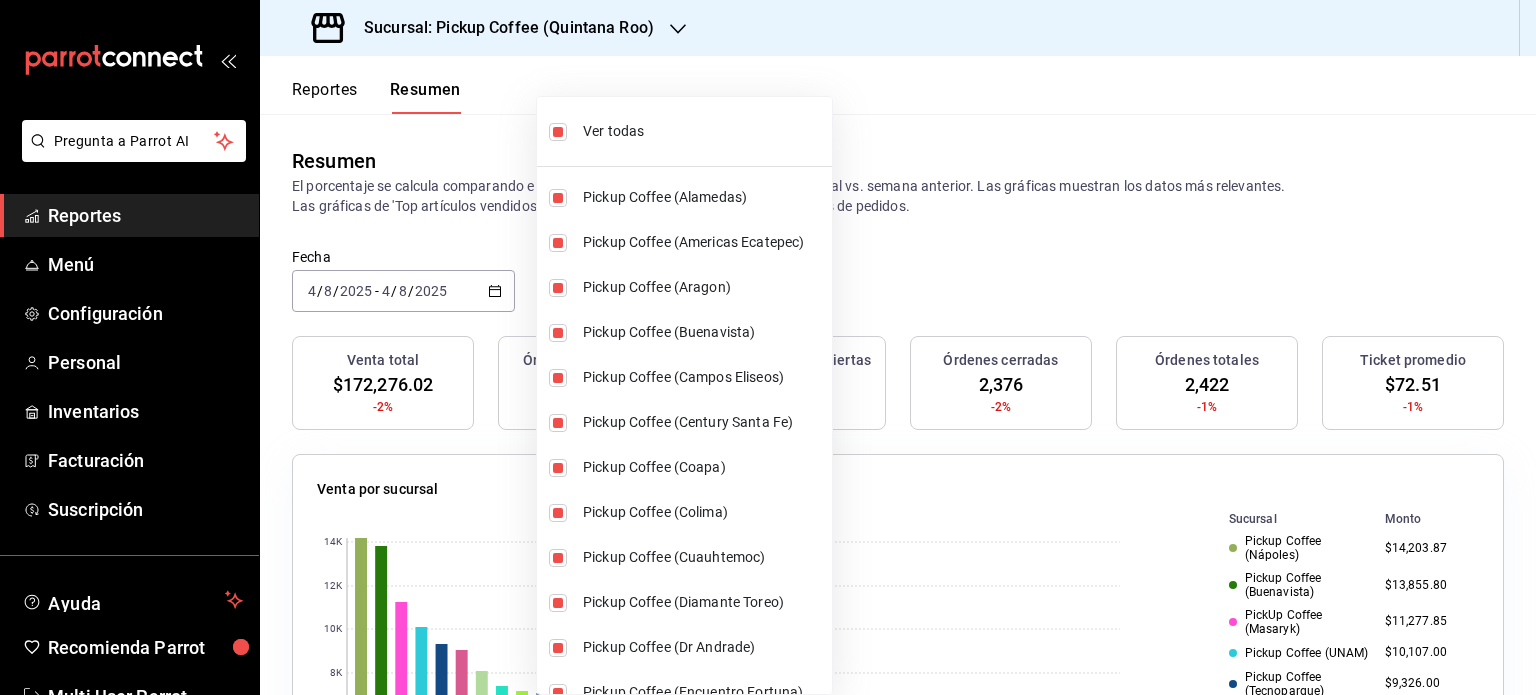 click at bounding box center (768, 347) 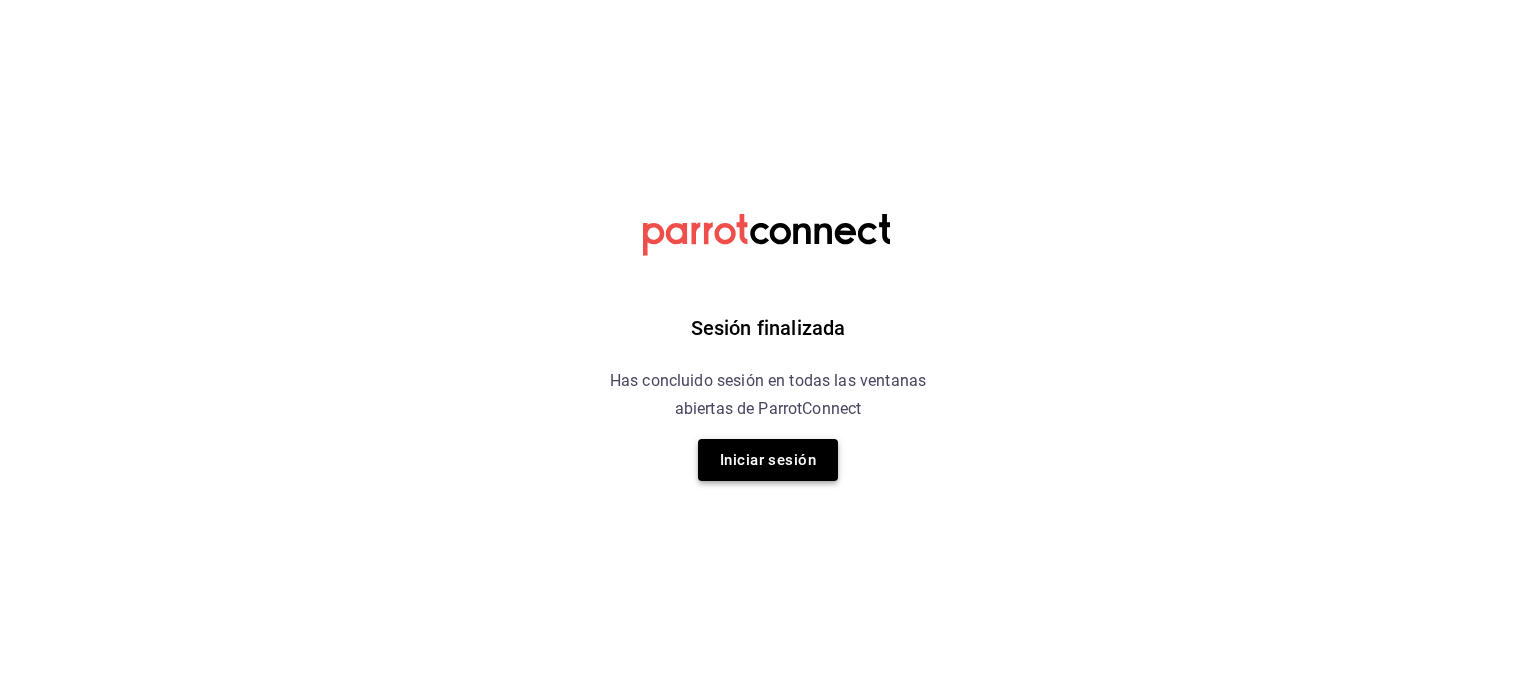 click on "Iniciar sesión" at bounding box center [768, 460] 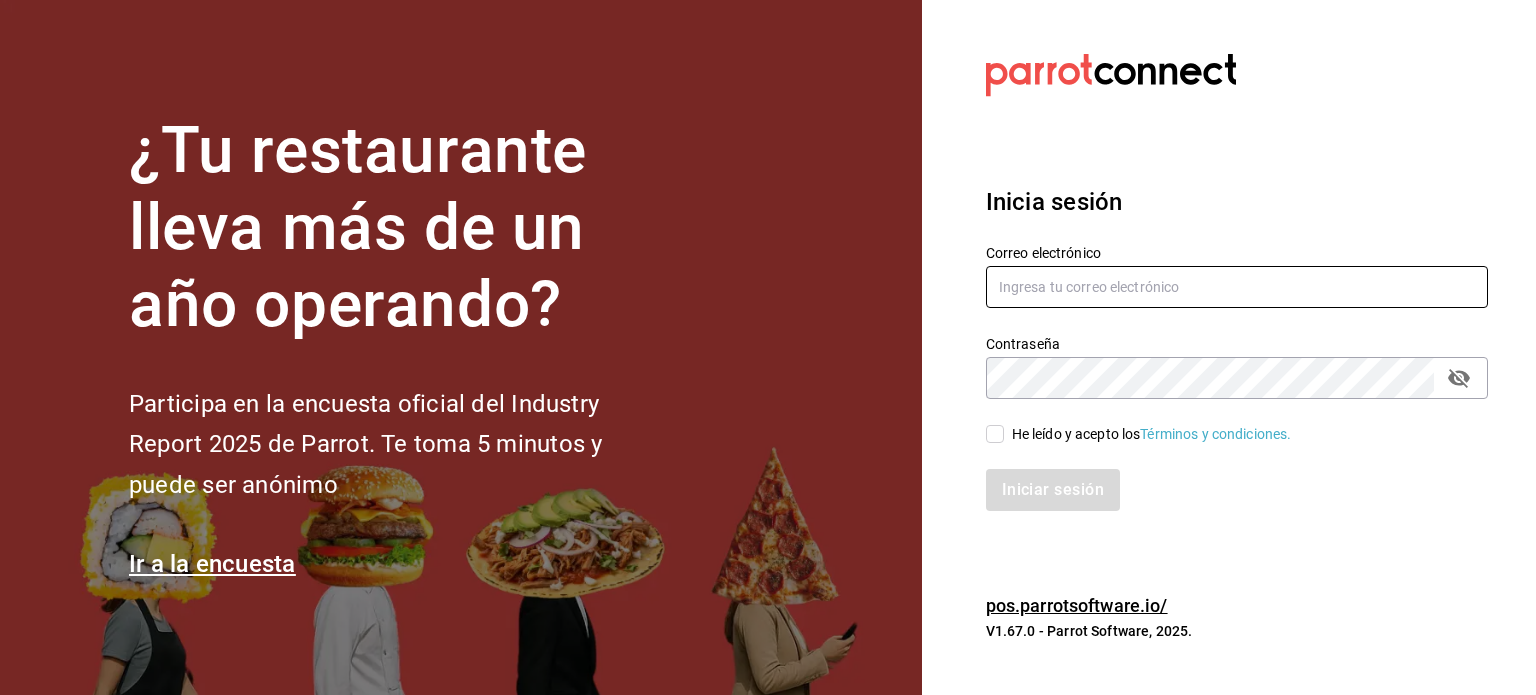 type on "multiuser@pickup.com" 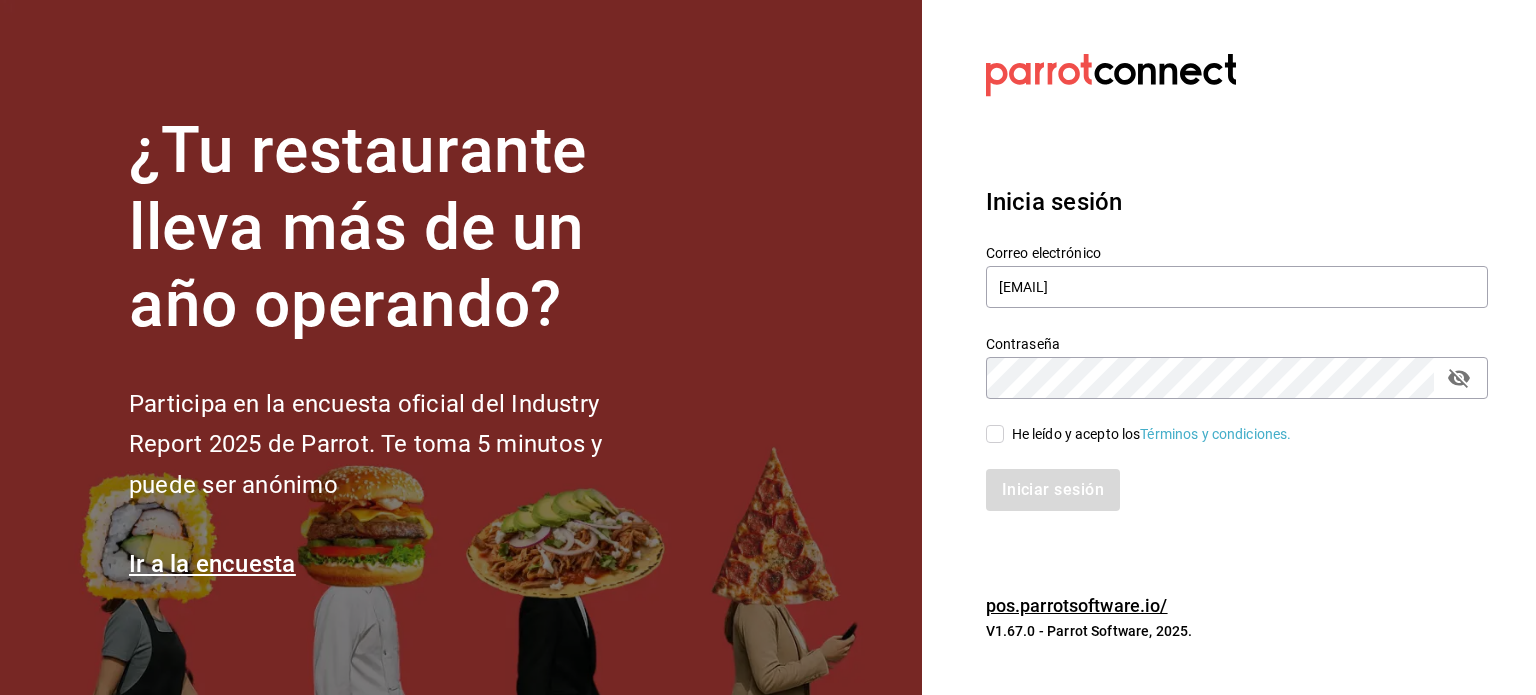 click on "He leído y acepto los  Términos y condiciones." at bounding box center [995, 434] 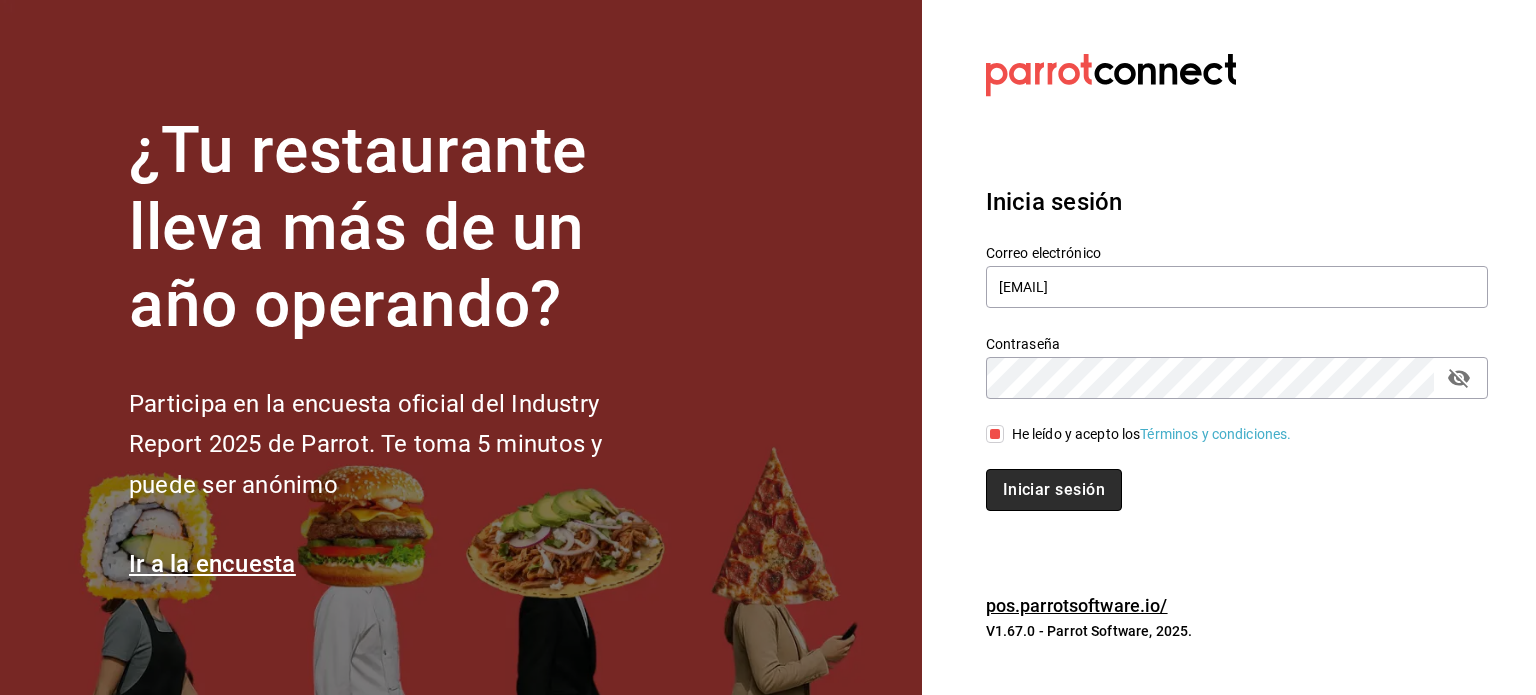 click on "Iniciar sesión" at bounding box center (1054, 490) 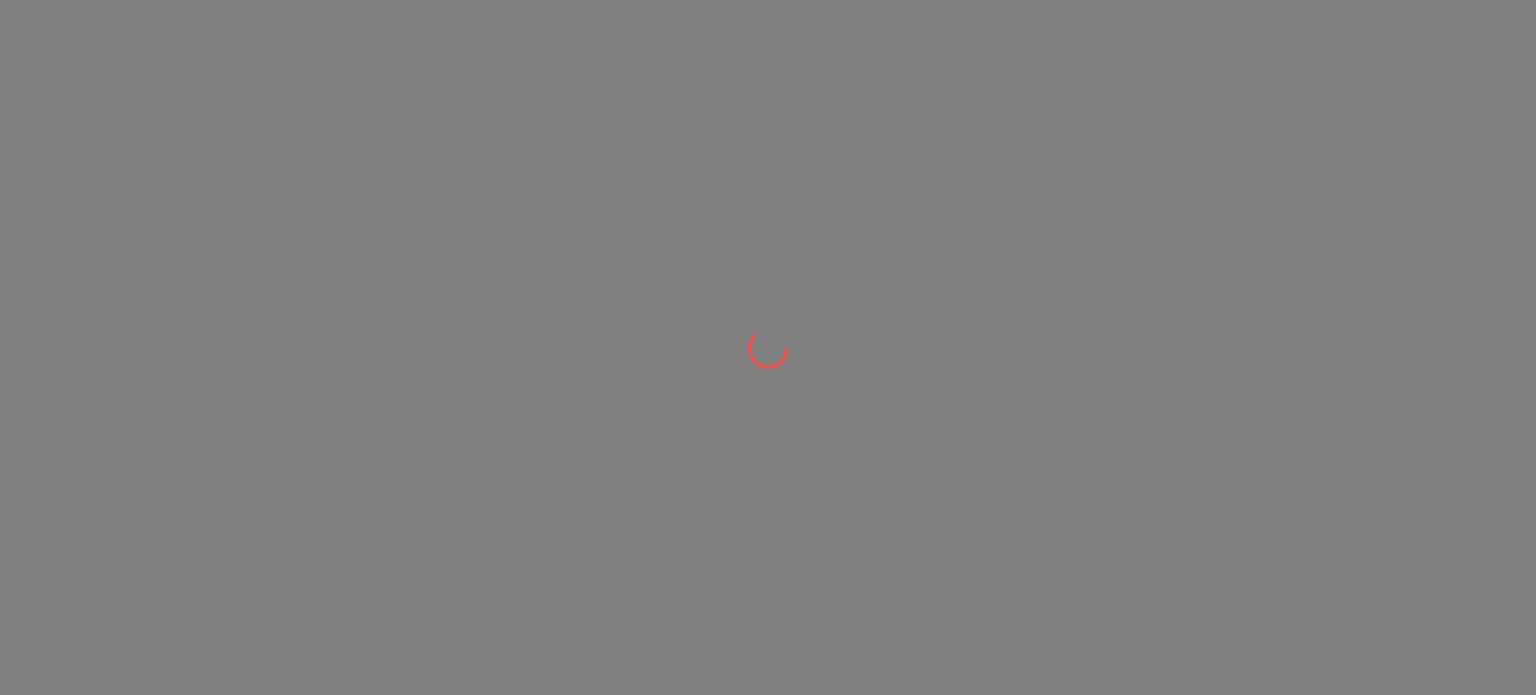 scroll, scrollTop: 0, scrollLeft: 0, axis: both 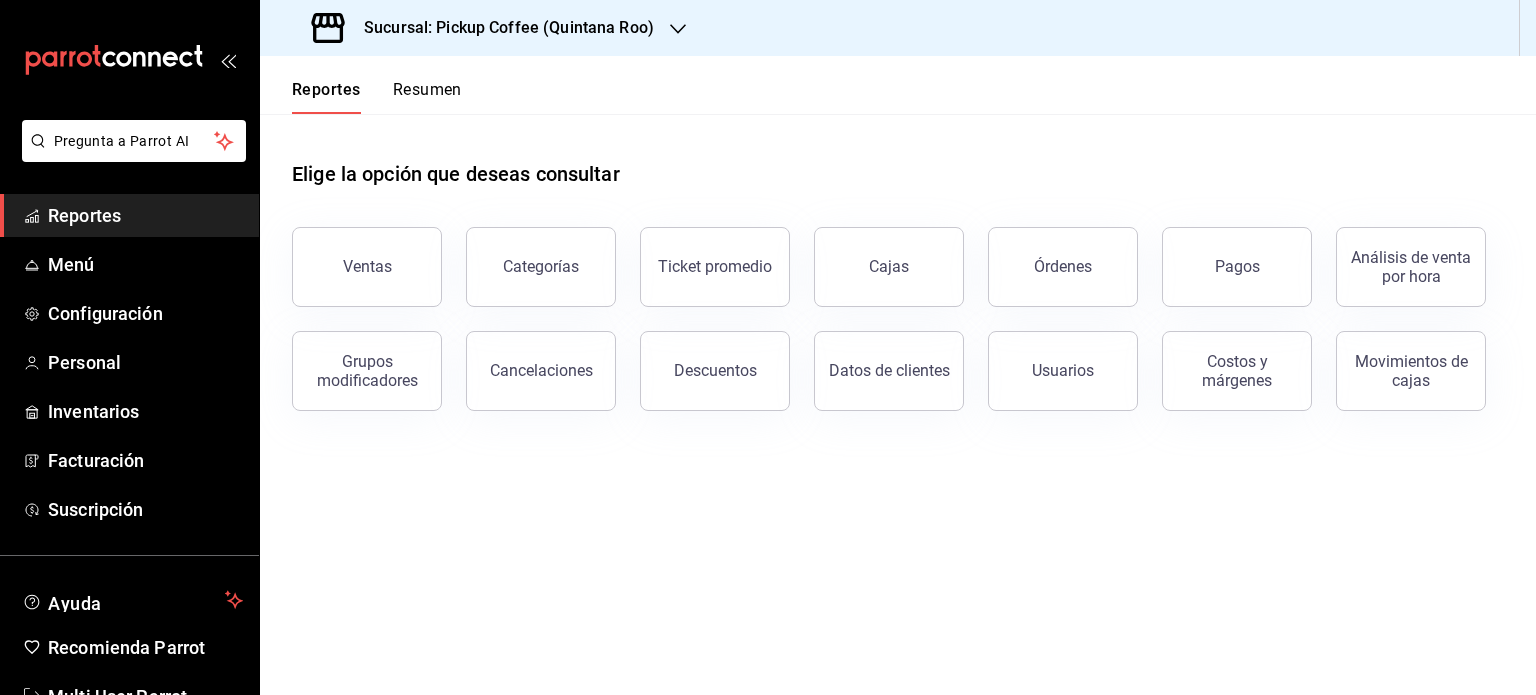 click on "Reportes" at bounding box center [145, 215] 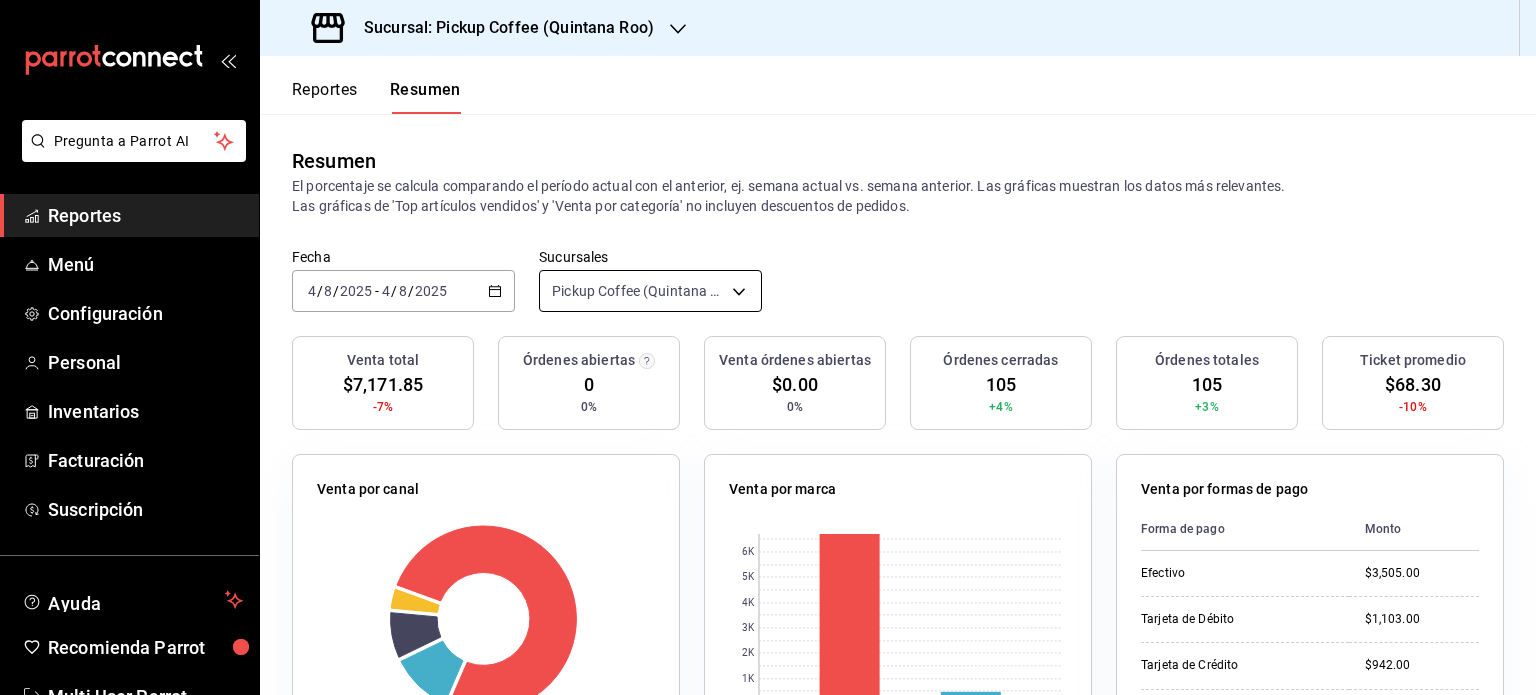click on "Pregunta a Parrot AI Reportes   Menú   Configuración   Personal   Inventarios   Facturación   Suscripción   Ayuda Recomienda Parrot   Multi User Parrot   Sugerir nueva función   Sucursal: Pickup Coffee ([STATE]) Reportes Resumen Resumen El porcentaje se calcula comparando el período actual con el anterior, ej. semana actual vs. semana anterior. Las gráficas muestran los datos más relevantes.  Las gráficas de 'Top artículos vendidos' y 'Venta por categoría' no incluyen descuentos de pedidos. Fecha [DATE] [DATE] - [DATE] [DATE] Sucursales Pickup Coffee ([STATE]) [object Object] Venta total $7,171.85 -7% Órdenes abiertas 0 0% Venta órdenes abiertas $0.00 0% Órdenes cerradas 105 +4% Órdenes totales 105 +3% Ticket promedio $68.30 -10% Venta por canal Canal Porcentaje Monto Sucursal 77.39% $5,550.00 DiDi Food 10.95% $785.50 Rappi 8.16% $585.35 Uber Eats 3.5% $251.00 Venta por marca  0 1K 2K 3K 4K 5K 6K Marca Monto Pickup Coffee - [STATE] $6,713.25 $458.60 Monto Didi" at bounding box center (768, 347) 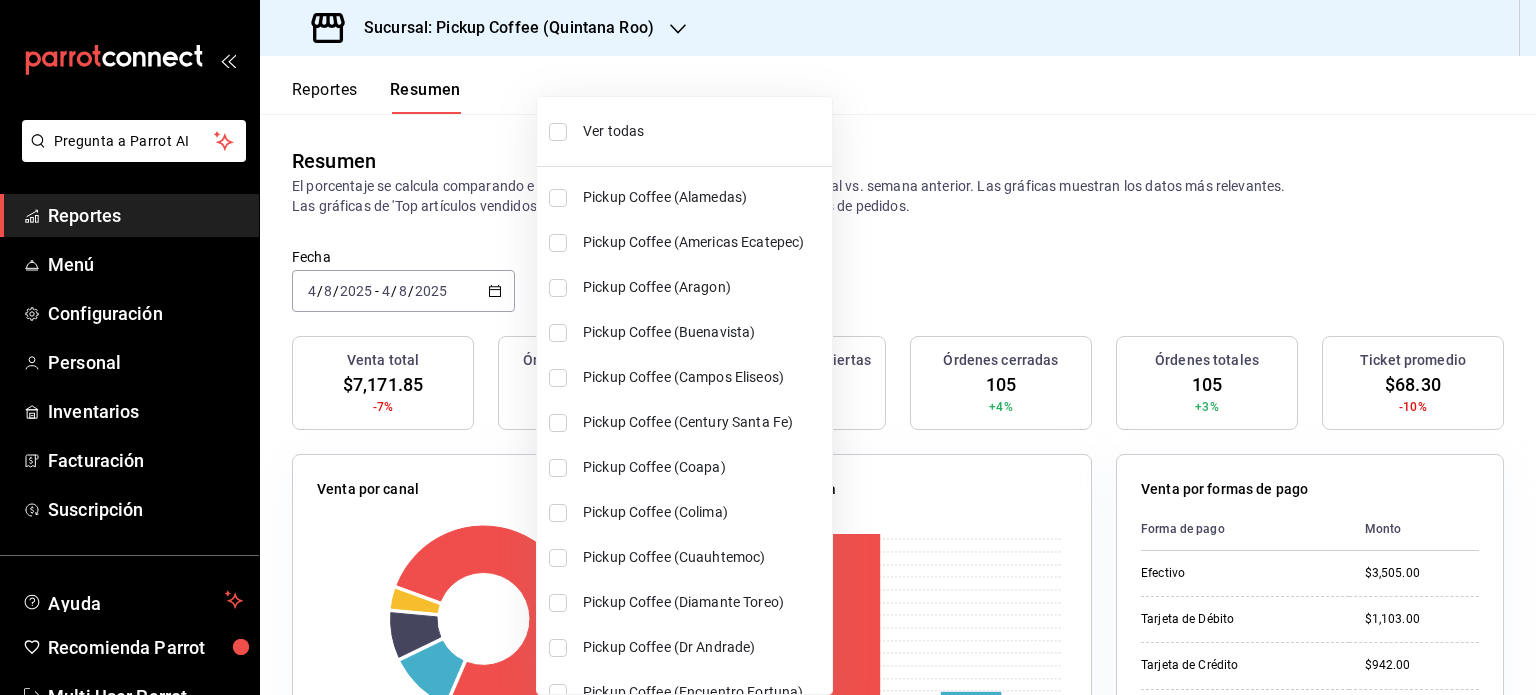 click on "Ver todas" at bounding box center (703, 131) 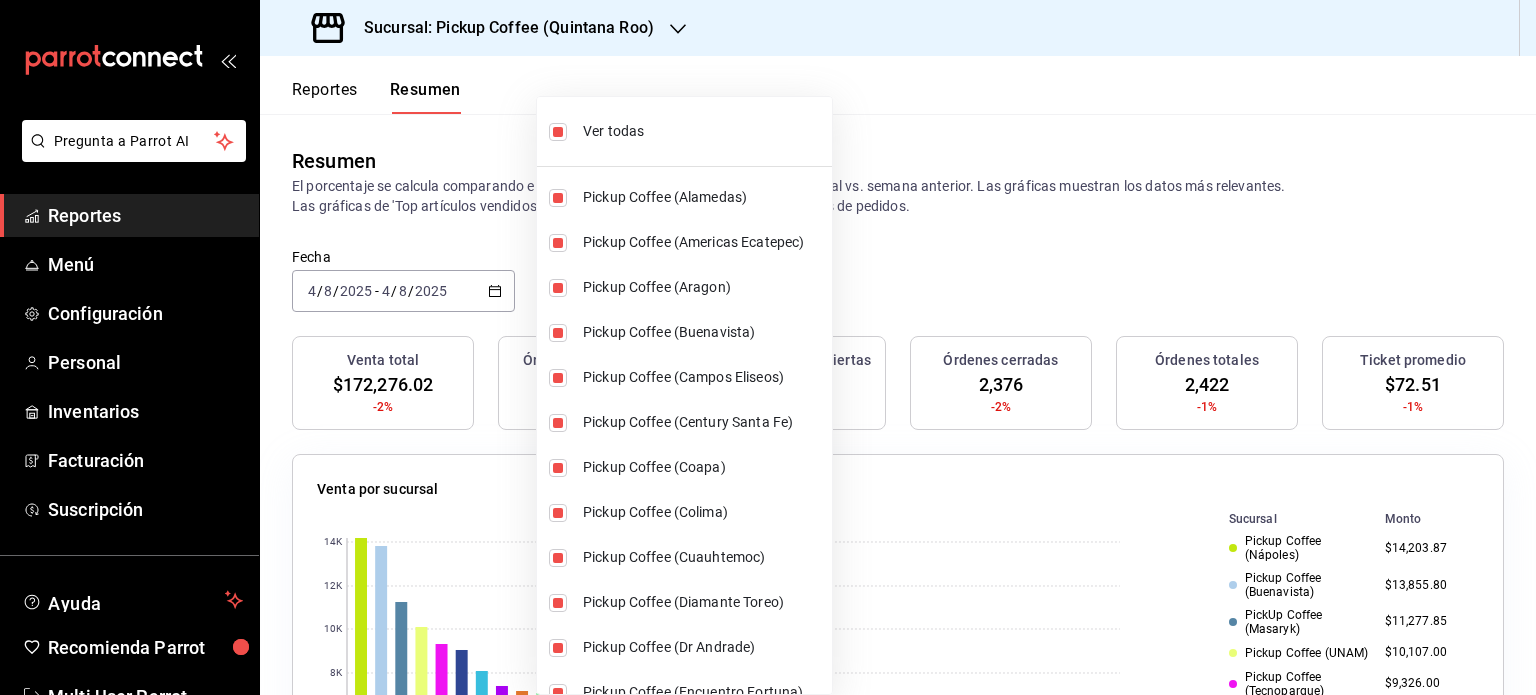 click at bounding box center [768, 347] 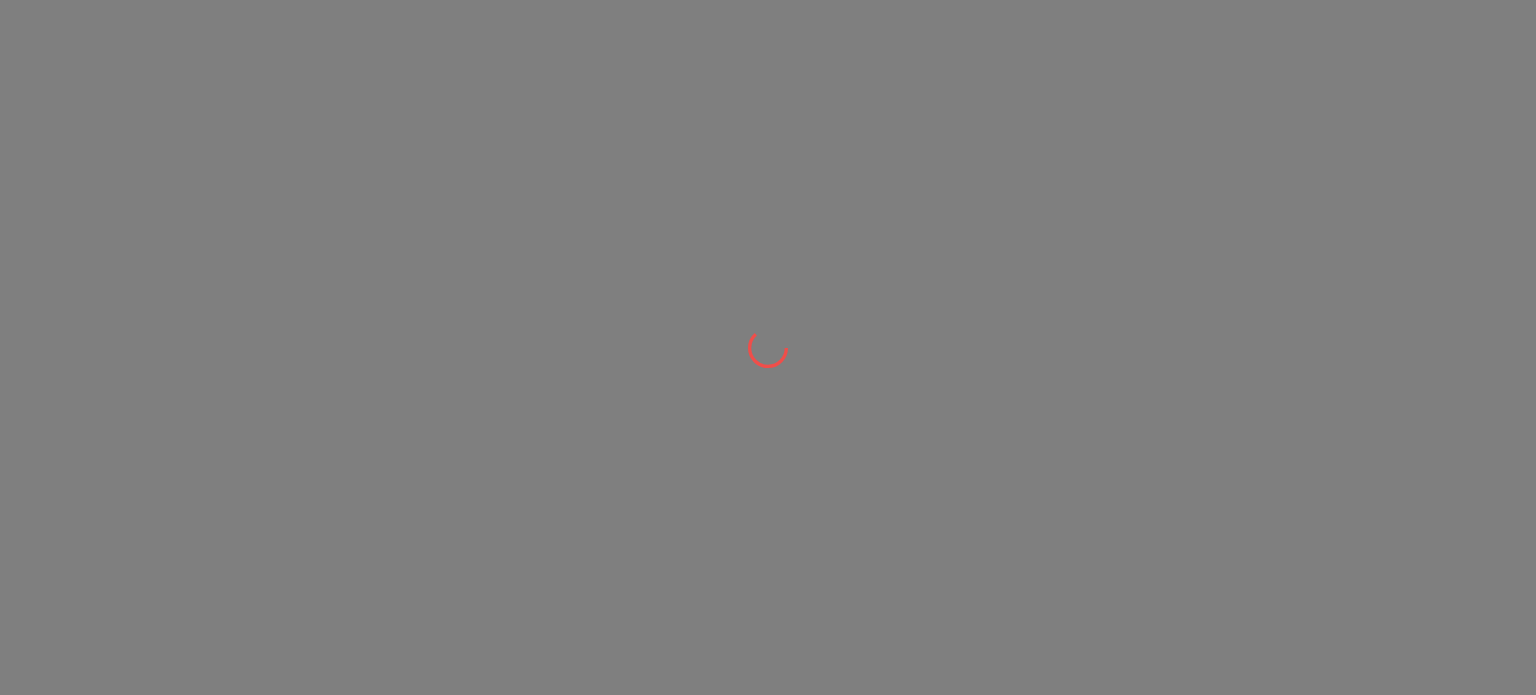 scroll, scrollTop: 0, scrollLeft: 0, axis: both 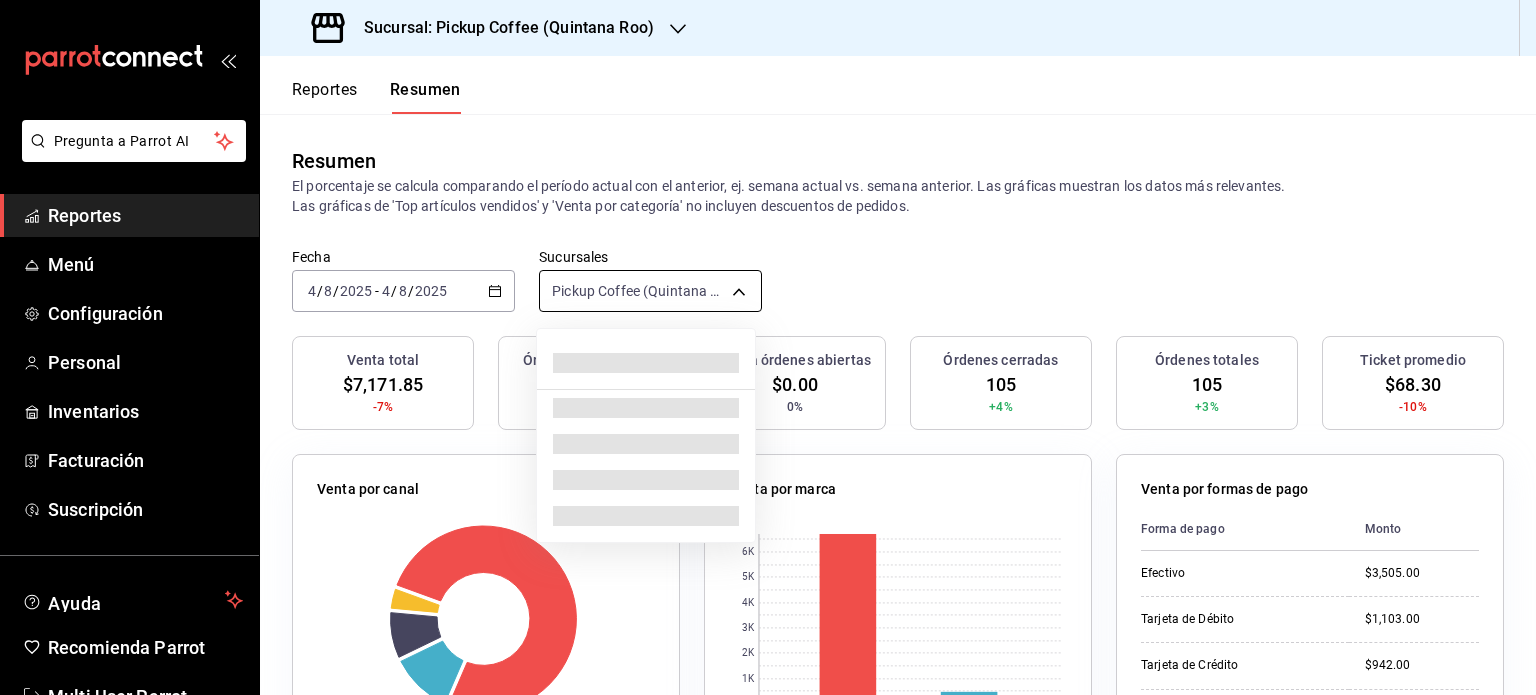 click on "Pregunta a Parrot AI Reportes   Menú   Configuración   Personal   Inventarios   Facturación   Suscripción   Ayuda Recomienda Parrot   Multi User Parrot   Sugerir nueva función   Sucursal: Pickup Coffee ([STATE]) Reportes Resumen Resumen El porcentaje se calcula comparando el período actual con el anterior, ej. semana actual vs. semana anterior. Las gráficas muestran los datos más relevantes.  Las gráficas de 'Top artículos vendidos' y 'Venta por categoría' no incluyen descuentos de pedidos. Fecha [DATE] [DATE] - [DATE] [DATE] Sucursales Pickup Coffee ([STATE]) [object Object] Venta total $7,171.85 -7% Órdenes abiertas 0 0% Venta órdenes abiertas $0.00 0% Órdenes cerradas 105 +4% Órdenes totales 105 +3% Ticket promedio $68.30 -10% Venta por canal Canal Porcentaje Monto Sucursal 77.39% $5,550.00 DiDi Food 10.95% $785.50 Rappi 8.16% $585.35 Uber Eats 3.5% $251.00 Venta por marca  0 1K 2K 3K 4K 5K 6K Marca Monto Pickup Coffee - [STATE] $6,713.25 $458.60 Monto Didi" at bounding box center (768, 347) 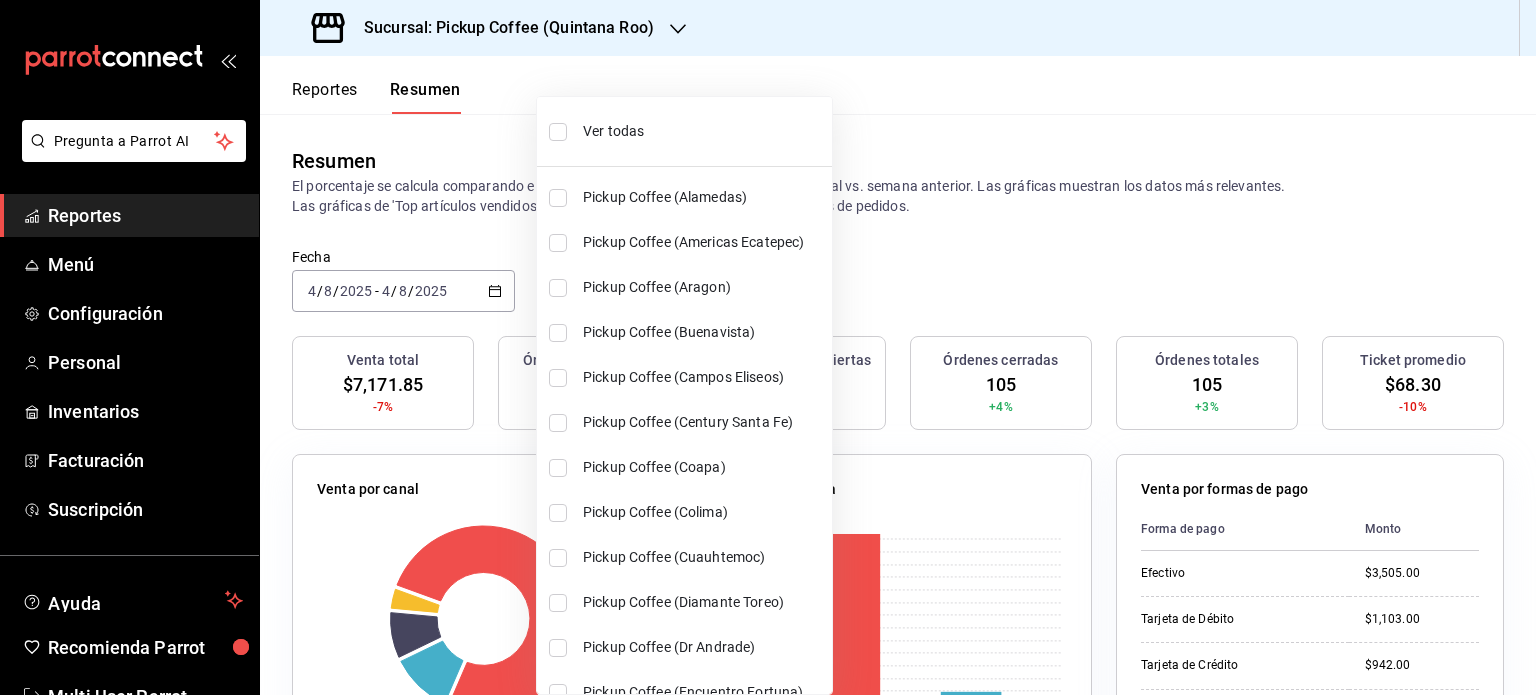 click on "Ver todas" at bounding box center [703, 131] 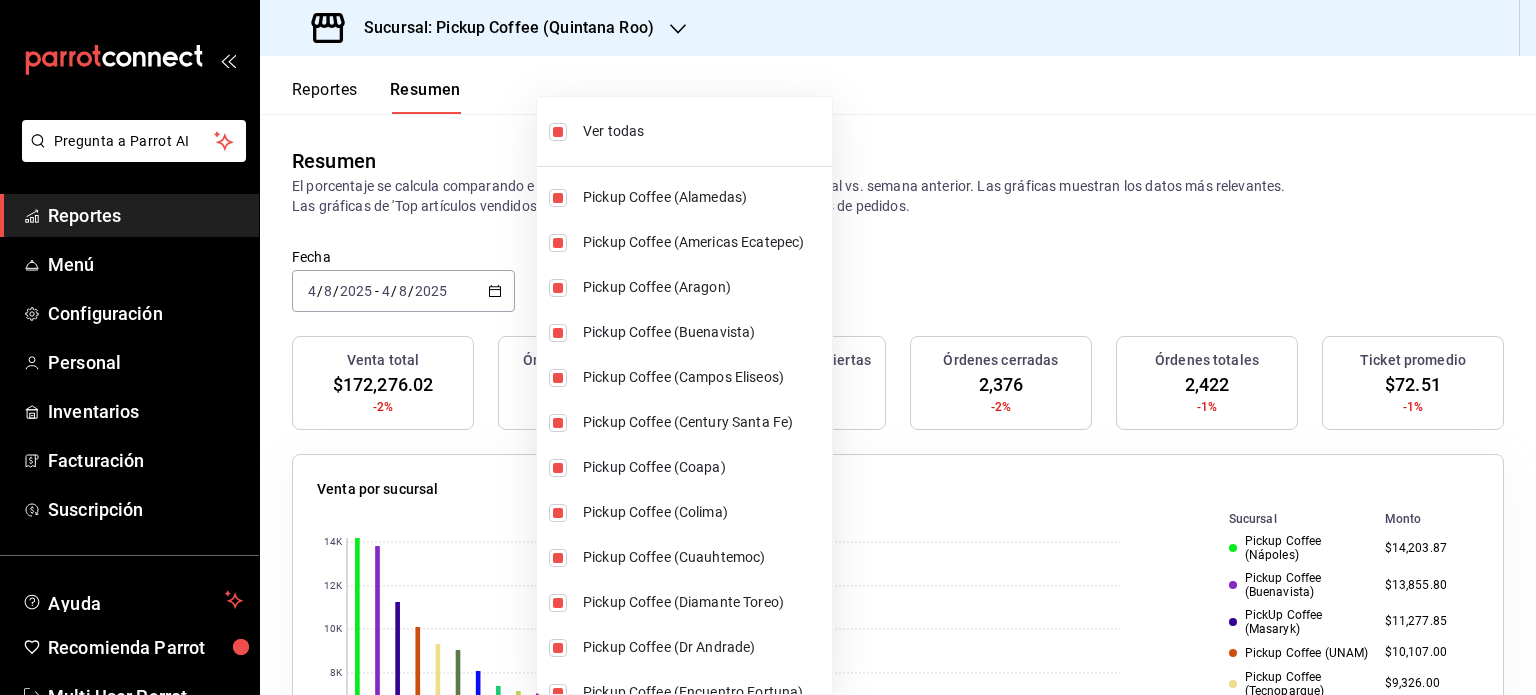 click at bounding box center [768, 347] 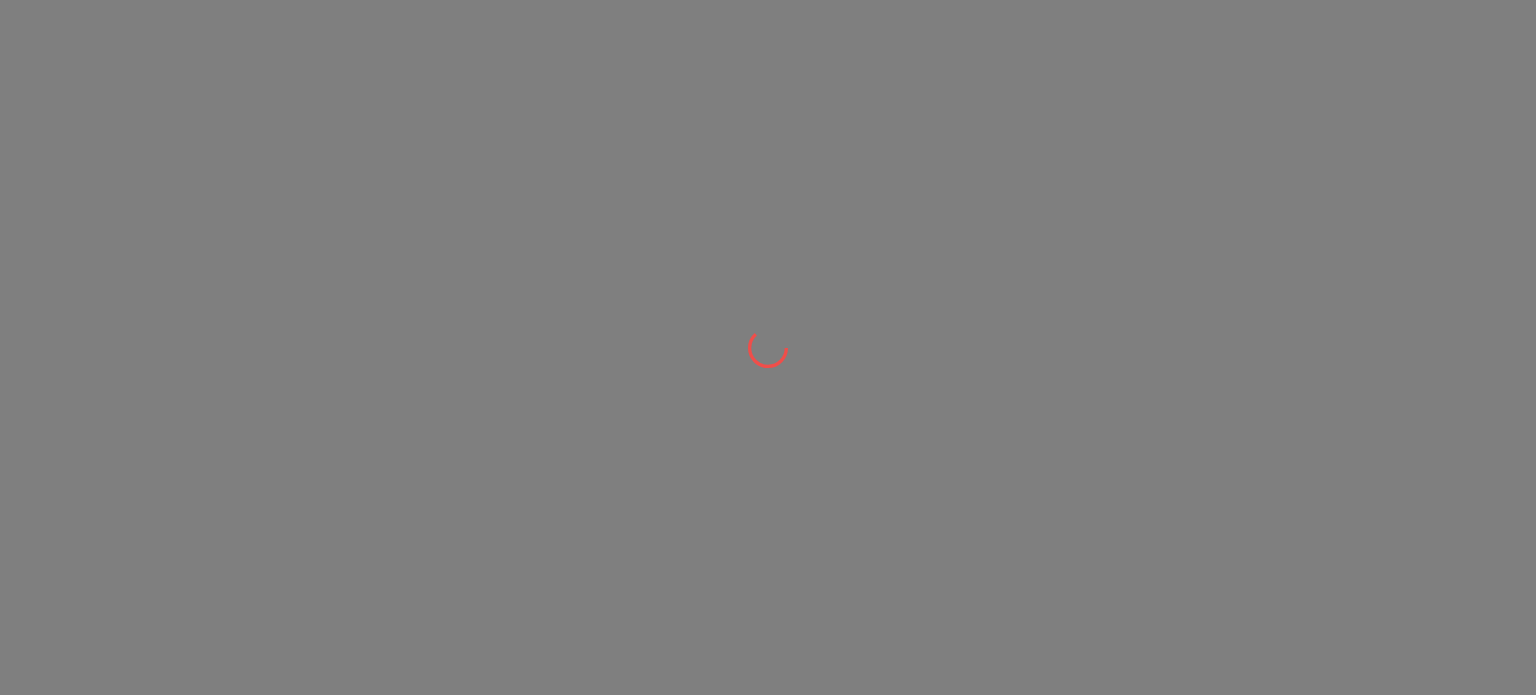 scroll, scrollTop: 0, scrollLeft: 0, axis: both 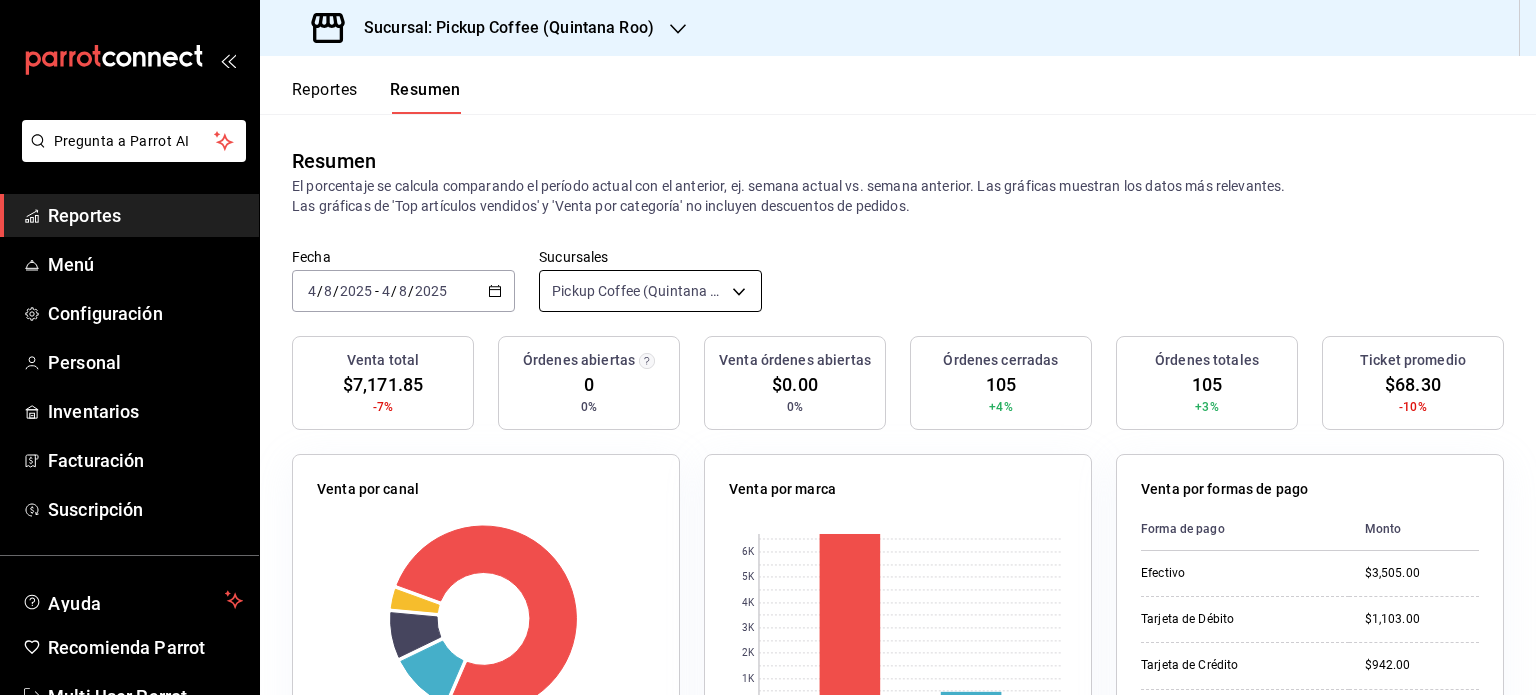 click on "Pregunta a Parrot AI Reportes   Menú   Configuración   Personal   Inventarios   Facturación   Suscripción   Ayuda Recomienda Parrot   Multi User Parrot   Sugerir nueva función   Sucursal: Pickup Coffee ([STATE]) Reportes Resumen Resumen El porcentaje se calcula comparando el período actual con el anterior, ej. semana actual vs. semana anterior. Las gráficas muestran los datos más relevantes.  Las gráficas de 'Top artículos vendidos' y 'Venta por categoría' no incluyen descuentos de pedidos. Fecha [DATE] [DATE] - [DATE] [DATE] Sucursales Pickup Coffee ([STATE]) [object Object] Venta total $7,171.85 -7% Órdenes abiertas 0 0% Venta órdenes abiertas $0.00 0% Órdenes cerradas 105 +4% Órdenes totales 105 +3% Ticket promedio $68.30 -10% Venta por canal Canal Porcentaje Monto Sucursal 77.39% $5,550.00 DiDi Food 10.95% $785.50 Rappi 8.16% $585.35 Uber Eats 3.5% $251.00 Venta por marca  0 1K 2K 3K 4K 5K 6K Marca Monto Pickup Coffee - [STATE] $6,713.25 $458.60 Monto Didi" at bounding box center (768, 347) 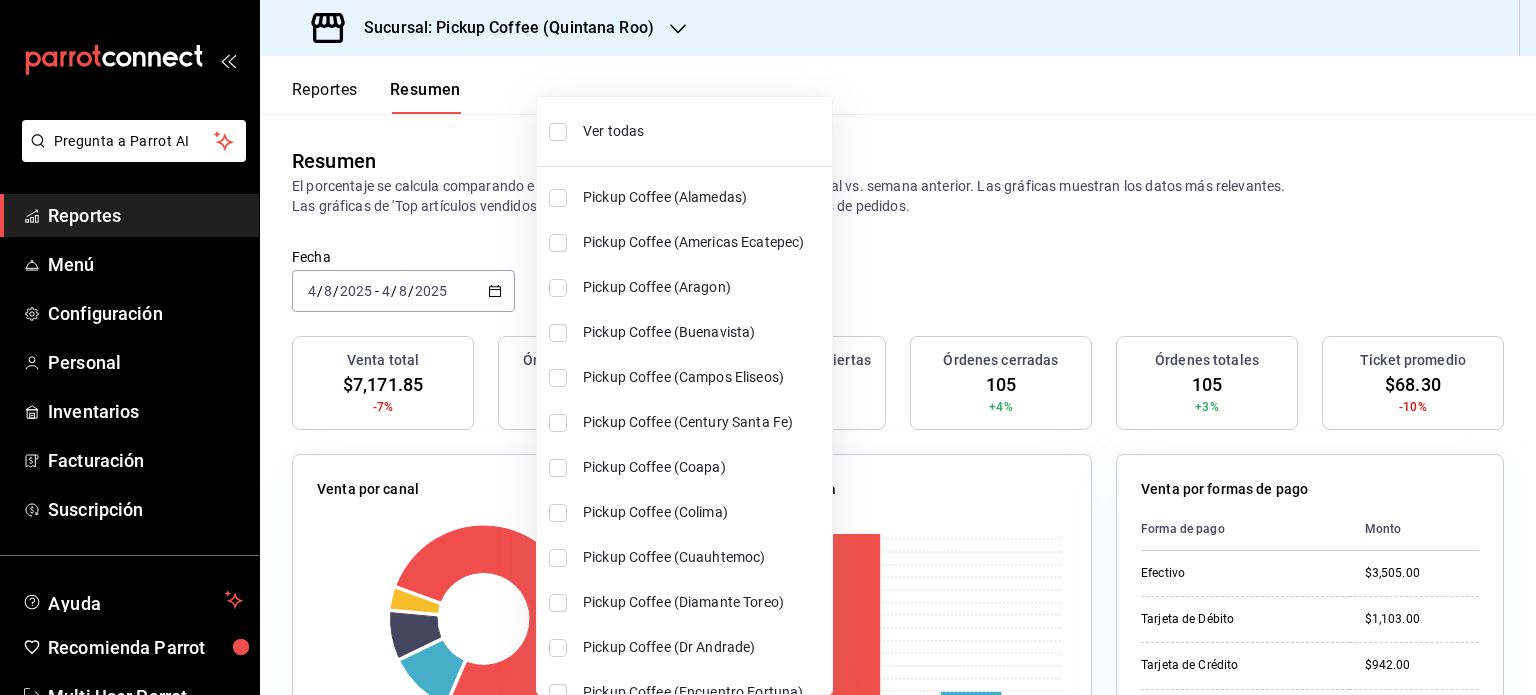click on "Ver todas" at bounding box center (703, 131) 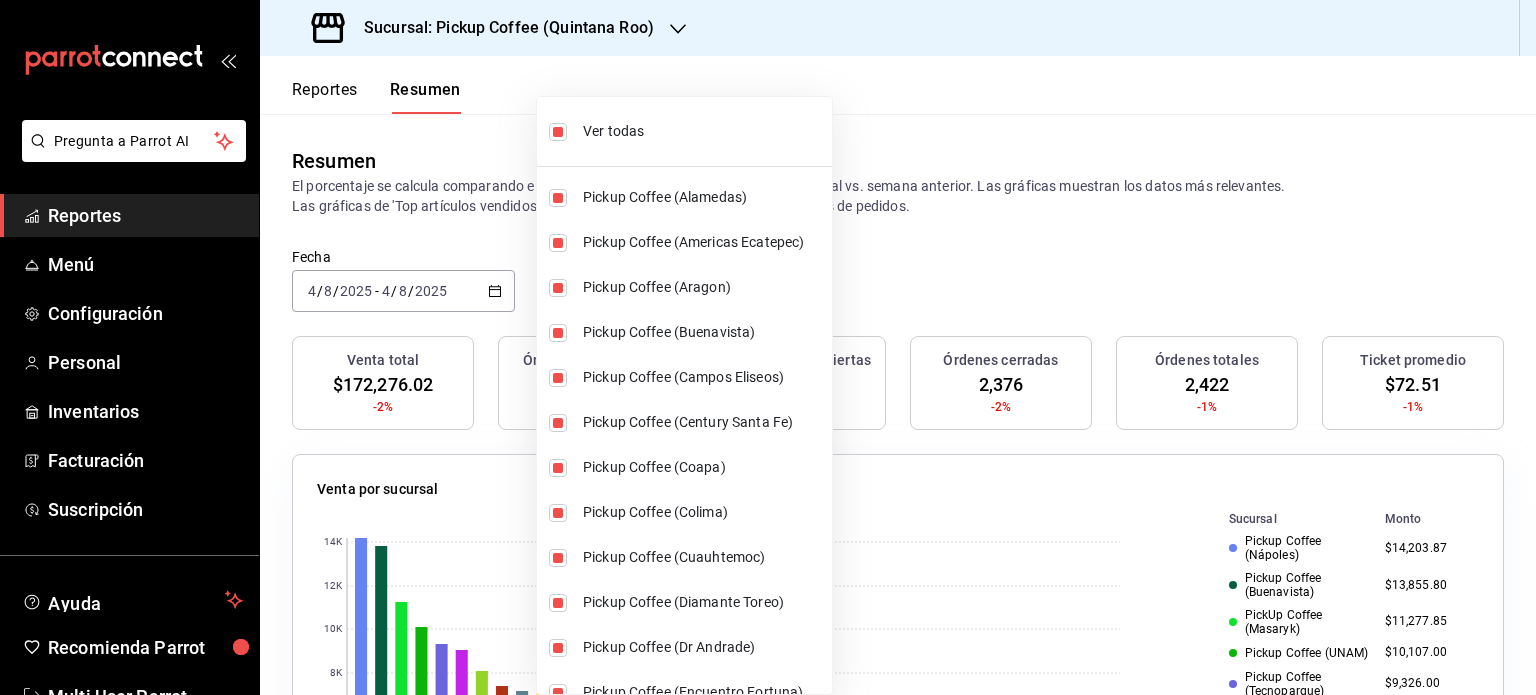 click at bounding box center (768, 347) 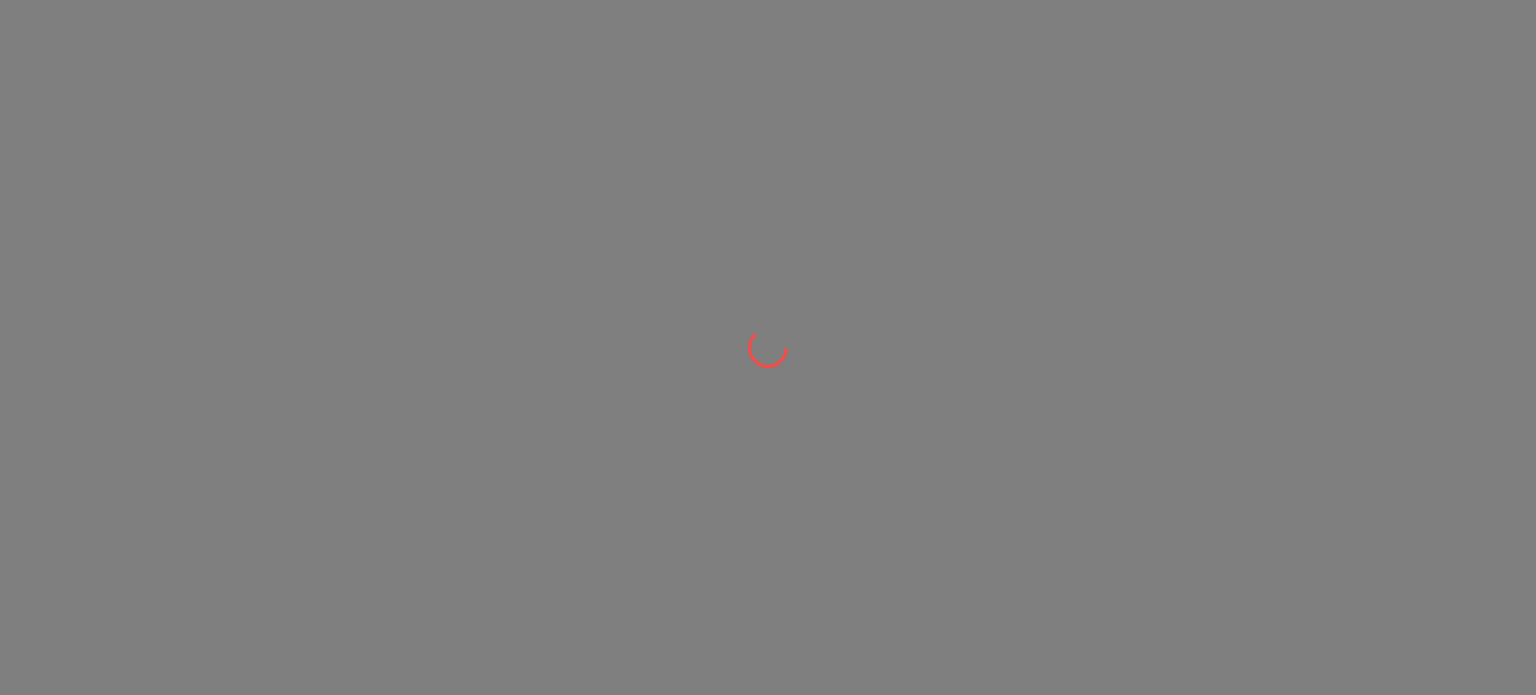 scroll, scrollTop: 0, scrollLeft: 0, axis: both 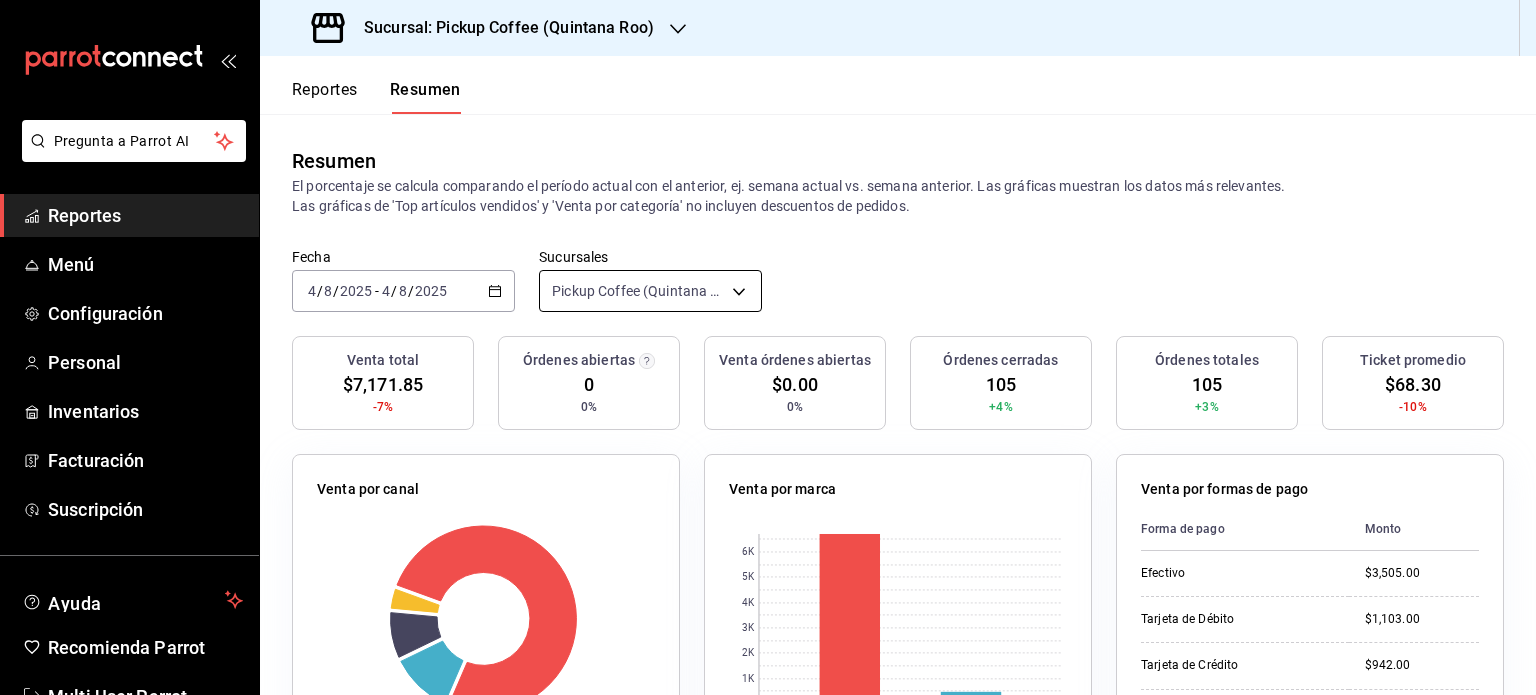 click on "Pregunta a Parrot AI Reportes   Menú   Configuración   Personal   Inventarios   Facturación   Suscripción   Ayuda Recomienda Parrot   Multi User Parrot   Sugerir nueva función   Sucursal: Pickup Coffee ([STATE]) Reportes Resumen Resumen El porcentaje se calcula comparando el período actual con el anterior, ej. semana actual vs. semana anterior. Las gráficas muestran los datos más relevantes.  Las gráficas de 'Top artículos vendidos' y 'Venta por categoría' no incluyen descuentos de pedidos. Fecha [DATE] [DATE] - [DATE] [DATE] Sucursales Pickup Coffee ([STATE]) [object Object] Venta total $7,171.85 -7% Órdenes abiertas 0 0% Venta órdenes abiertas $0.00 0% Órdenes cerradas 105 +4% Órdenes totales 105 +3% Ticket promedio $68.30 -10% Venta por canal Canal Porcentaje Monto Sucursal 77.39% $5,550.00 DiDi Food 10.95% $785.50 Rappi 8.16% $585.35 Uber Eats 3.5% $251.00 Venta por marca  0 1K 2K 3K 4K 5K 6K Marca Monto Pickup Coffee - [STATE] $6,713.25 $458.60 Monto Didi" at bounding box center (768, 347) 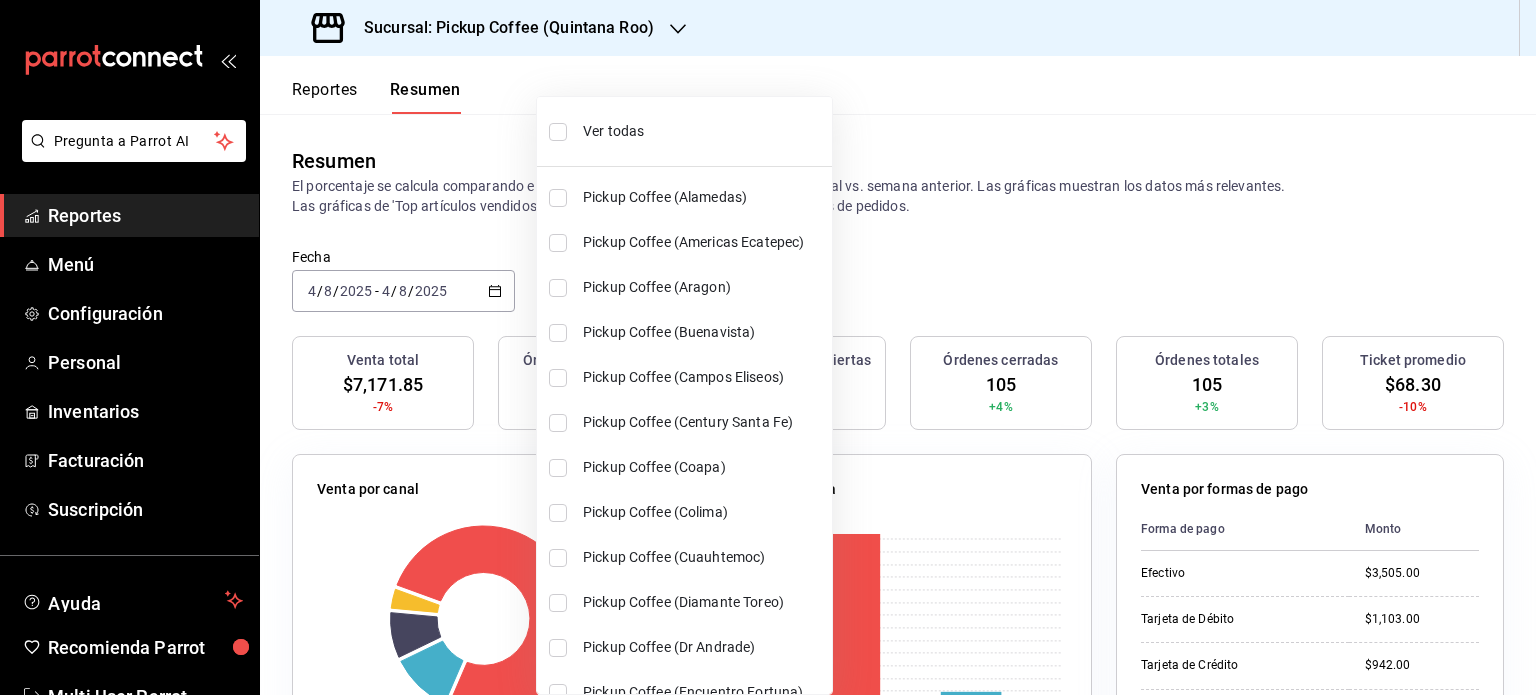 click on "Ver todas" at bounding box center [703, 131] 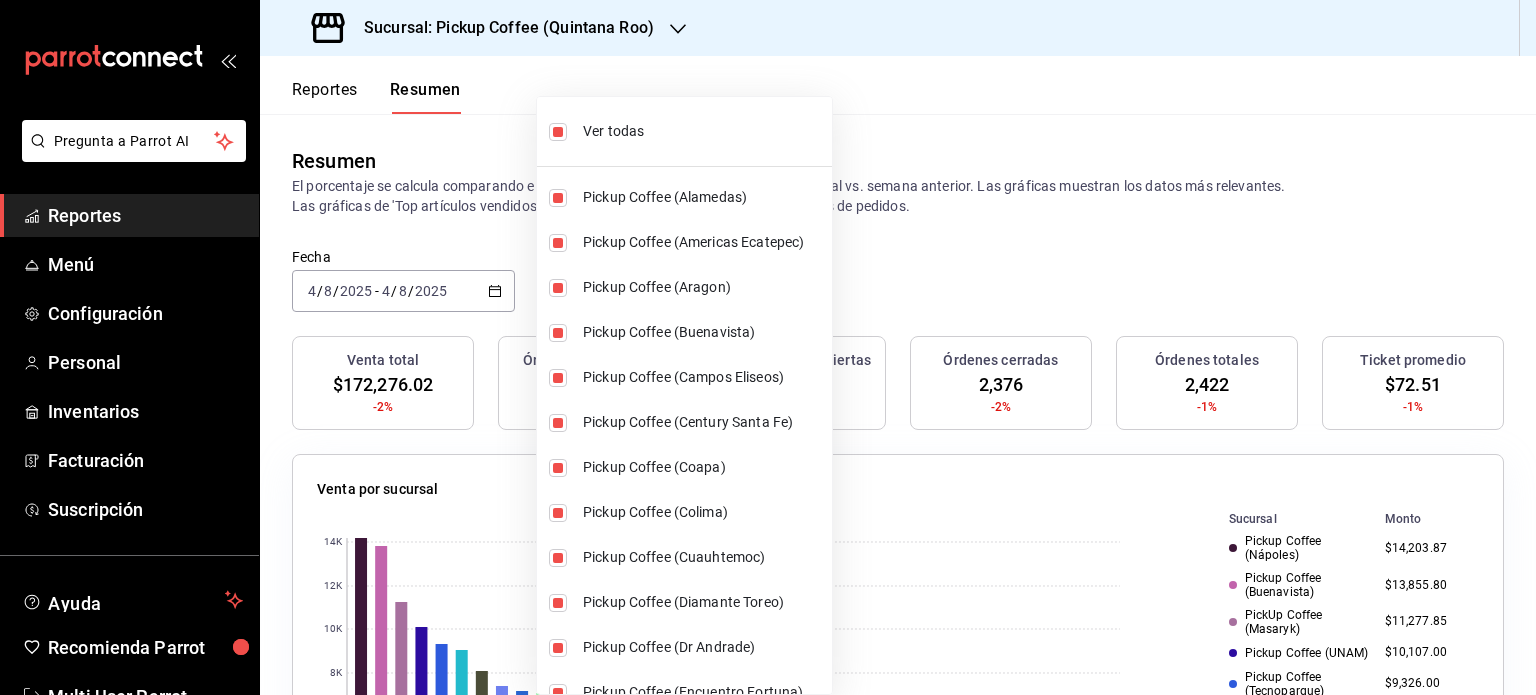click at bounding box center (768, 347) 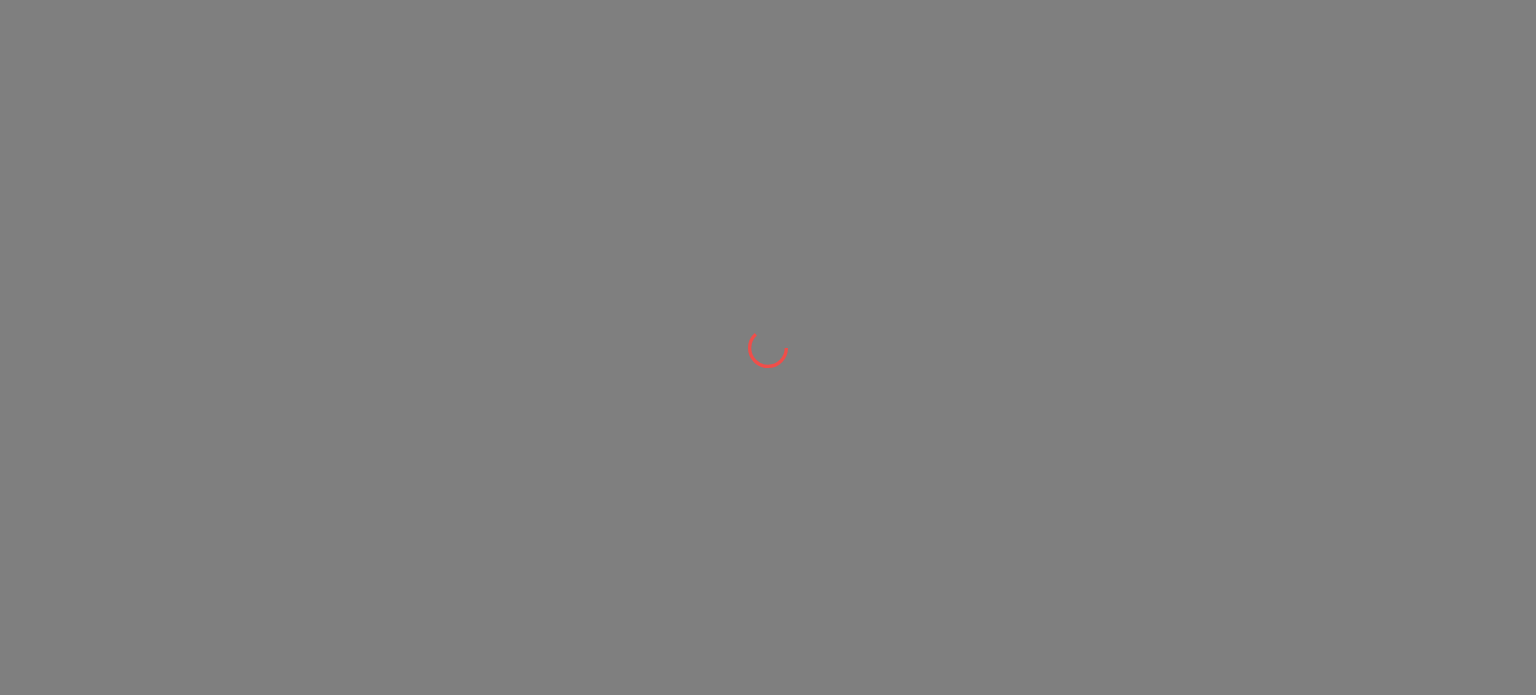 scroll, scrollTop: 0, scrollLeft: 0, axis: both 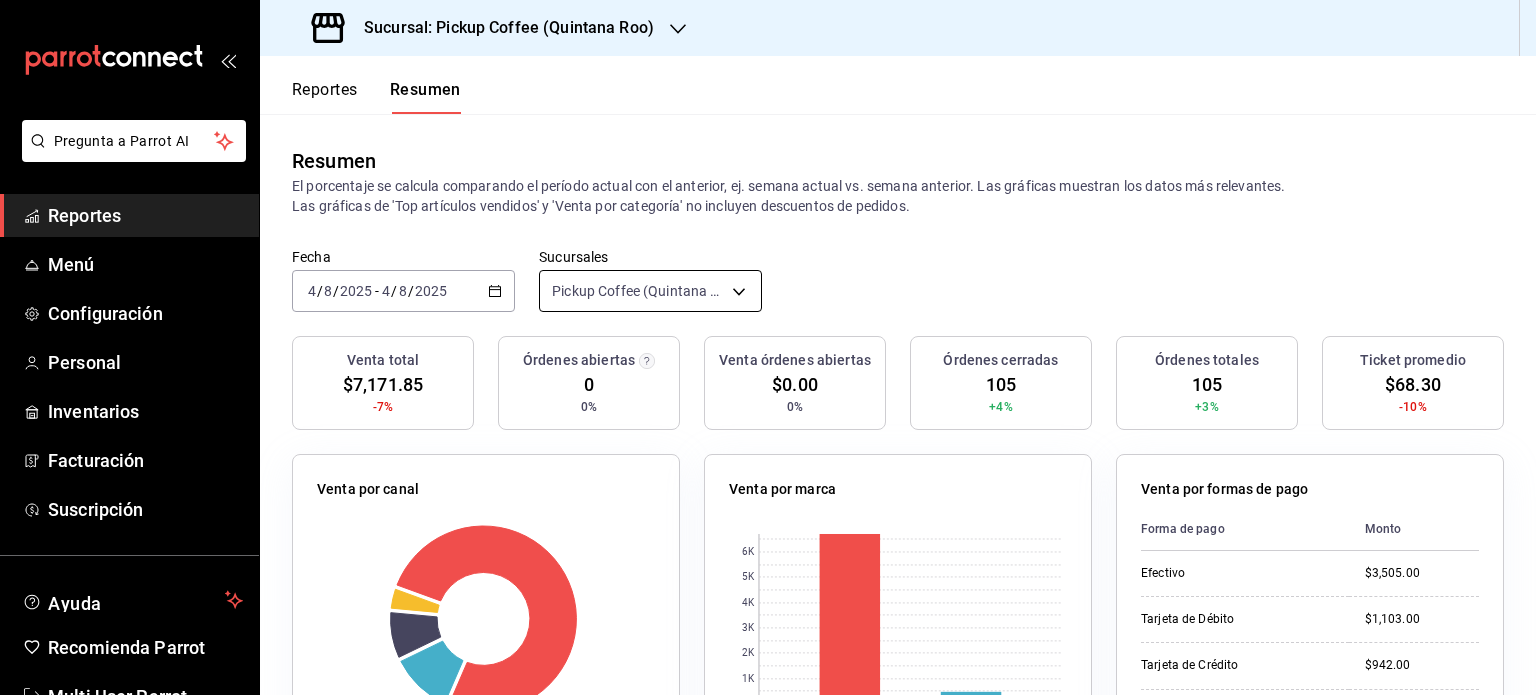 click on "Pregunta a Parrot AI Reportes   Menú   Configuración   Personal   Inventarios   Facturación   Suscripción   Ayuda Recomienda Parrot   Multi User Parrot   Sugerir nueva función   Sucursal: Pickup Coffee ([LOCATION]) Reportes Resumen Resumen El porcentaje se calcula comparando el período actual con el anterior, ej. semana actual vs. semana anterior. Las gráficas muestran los datos más relevantes.  Las gráficas de 'Top artículos vendidos' y 'Venta por categoría' no incluyen descuentos de pedidos. Fecha [DATE] [DATE] - [DATE] [DATE] Sucursales Pickup Coffee ([LOCATION]) [object Object] Venta total $7,171.85 -7% Órdenes abiertas 0 0% Venta órdenes abiertas $0.00 0% Órdenes cerradas 105 +4% Órdenes totales 105 +3% Ticket promedio $68.30 -10% Venta por canal Canal Porcentaje Monto Sucursal 77.39% $5,550.00 DiDi Food 10.95% $785.50 Rappi 8.16% $585.35 Uber Eats 3.5% $251.00 Venta por marca  0 1K 2K 3K 4K 5K 6K Marca Monto Pickup Coffee - [LOCATION] $6,713.25 $458.60 Monto Didi" at bounding box center (768, 347) 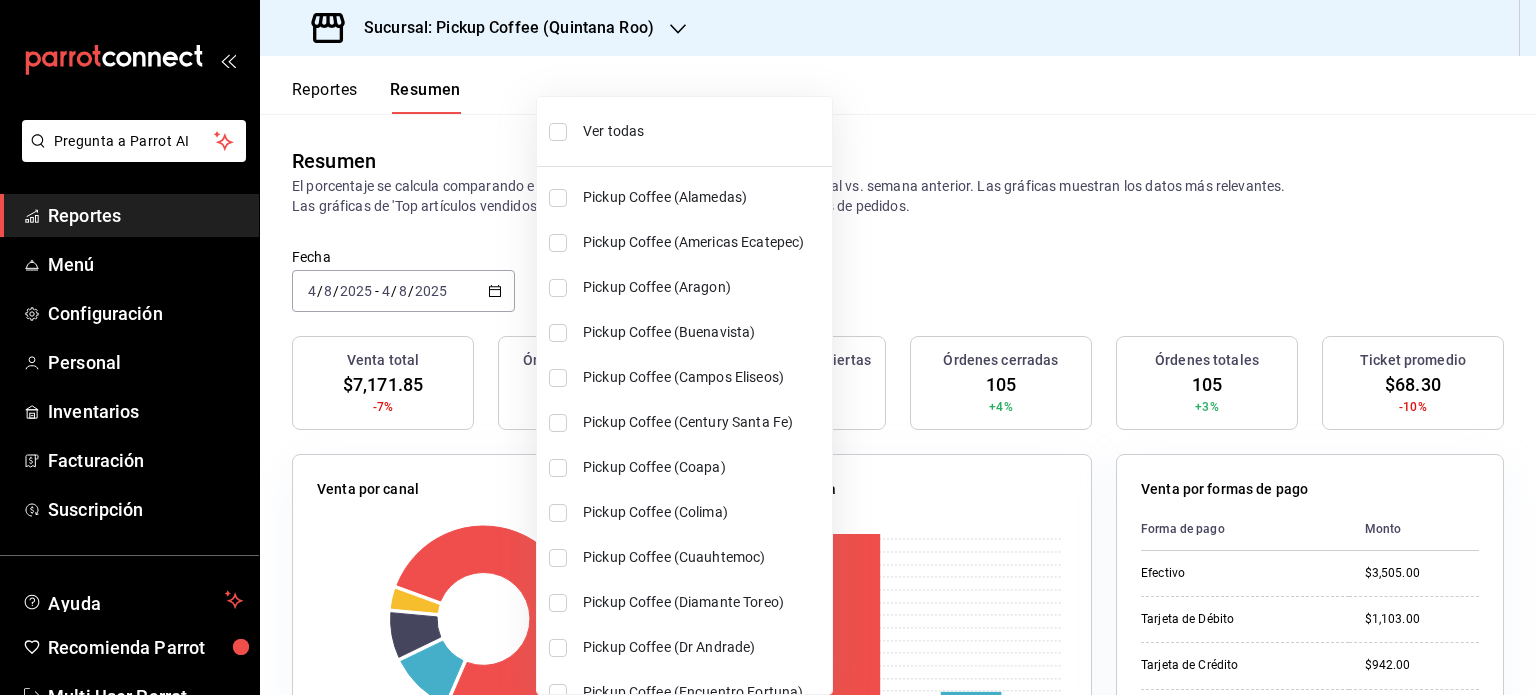 click on "Ver todas" at bounding box center [703, 131] 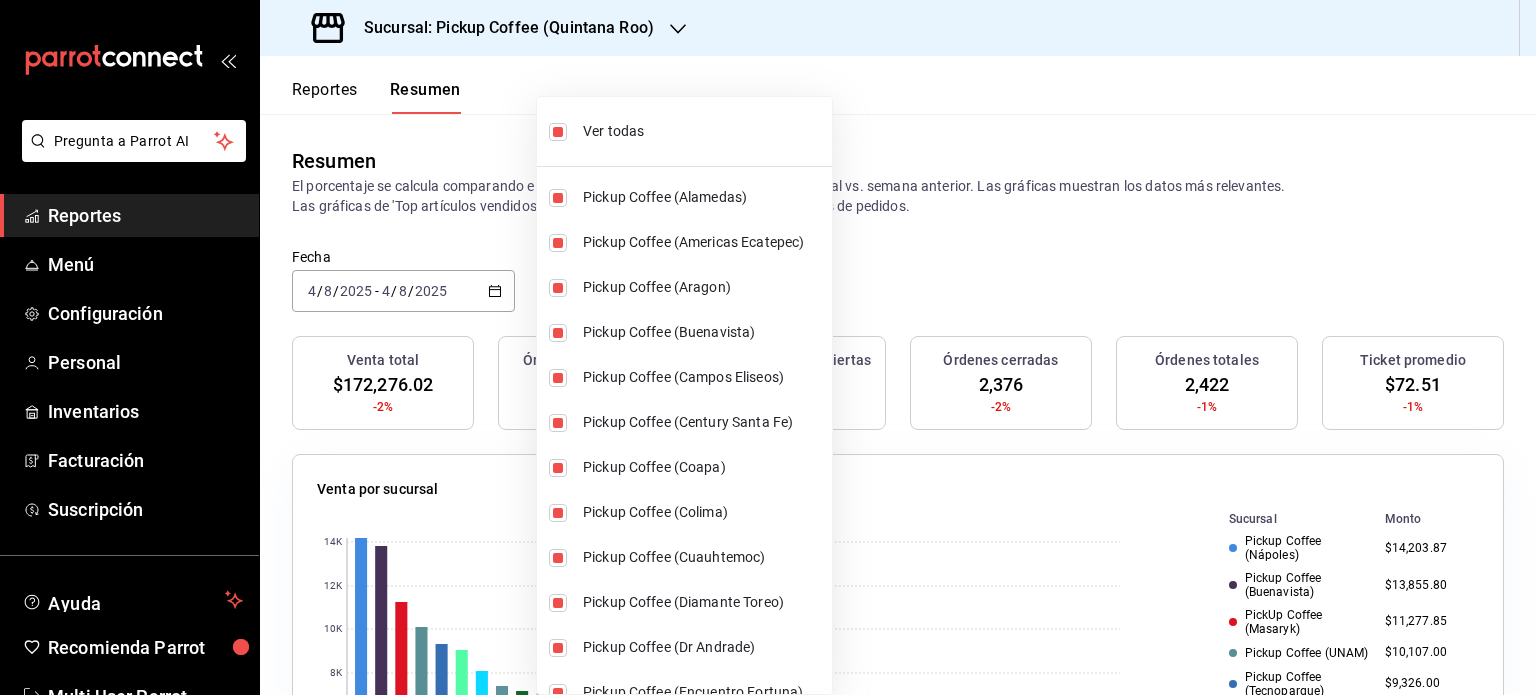 click at bounding box center (768, 347) 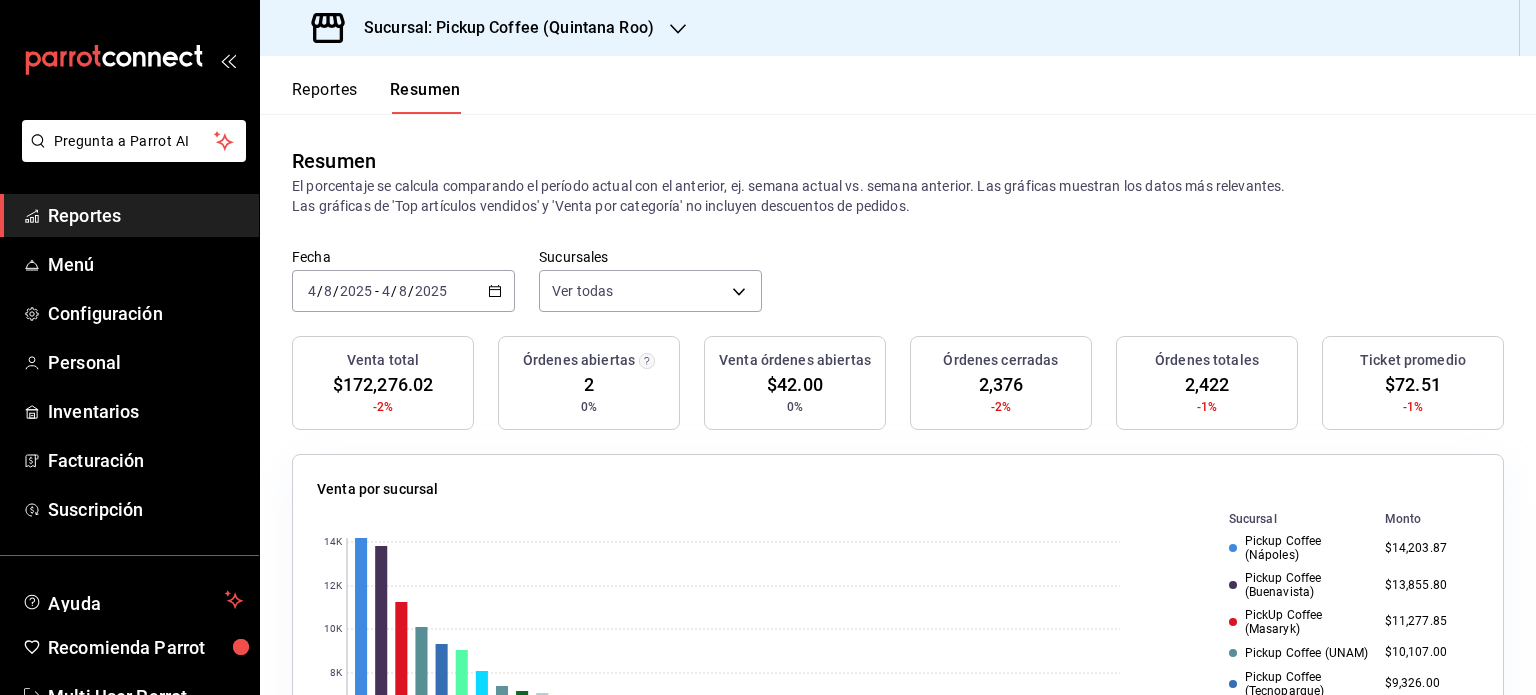 click 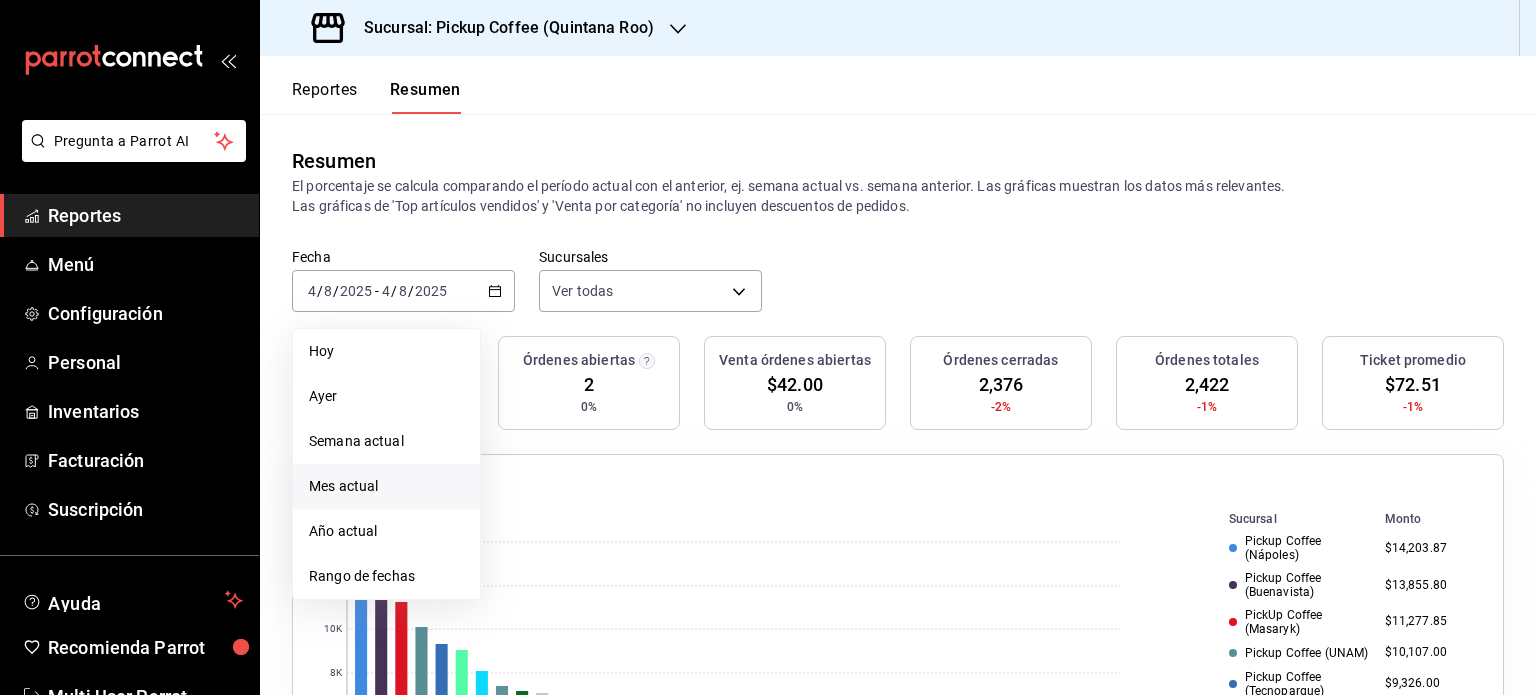 click on "Mes actual" at bounding box center (386, 486) 